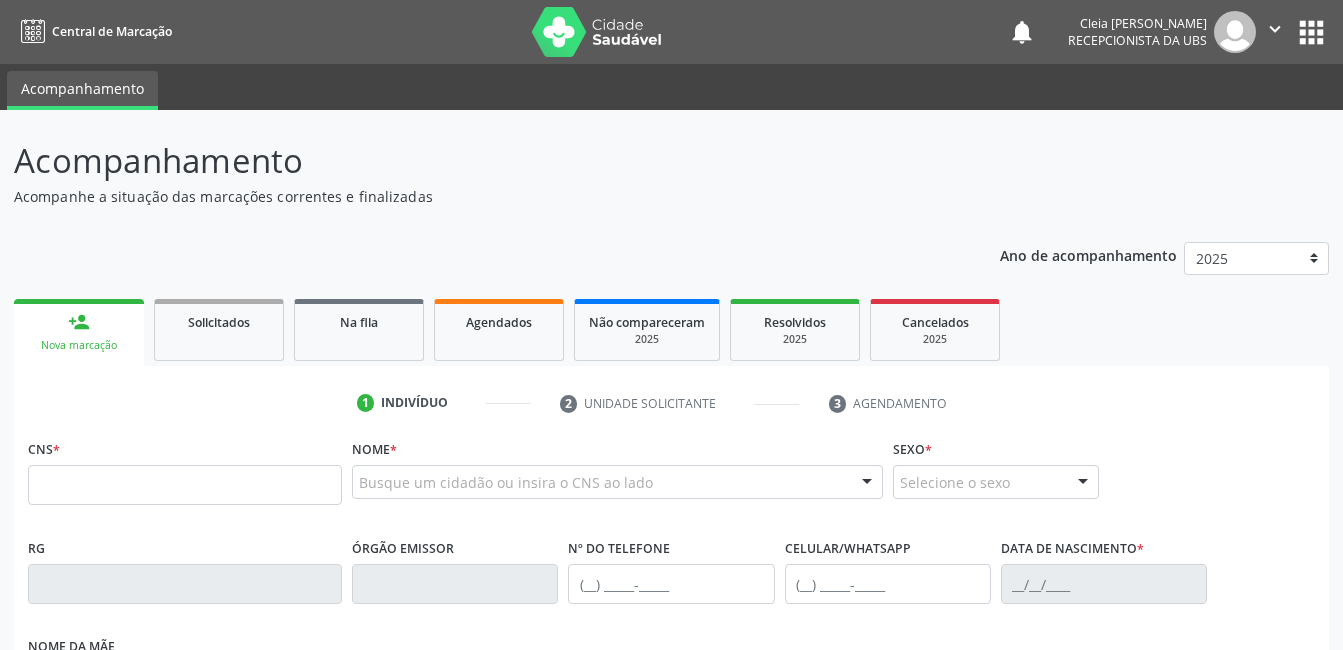 scroll, scrollTop: 0, scrollLeft: 0, axis: both 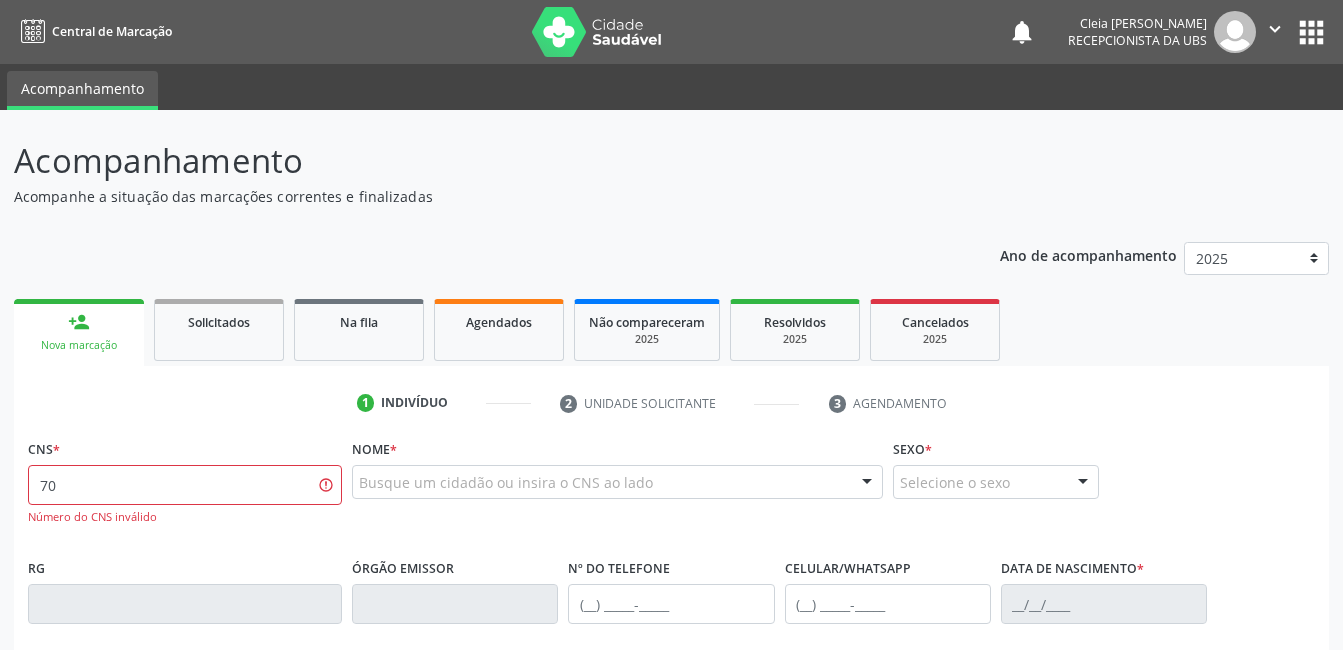type on "7" 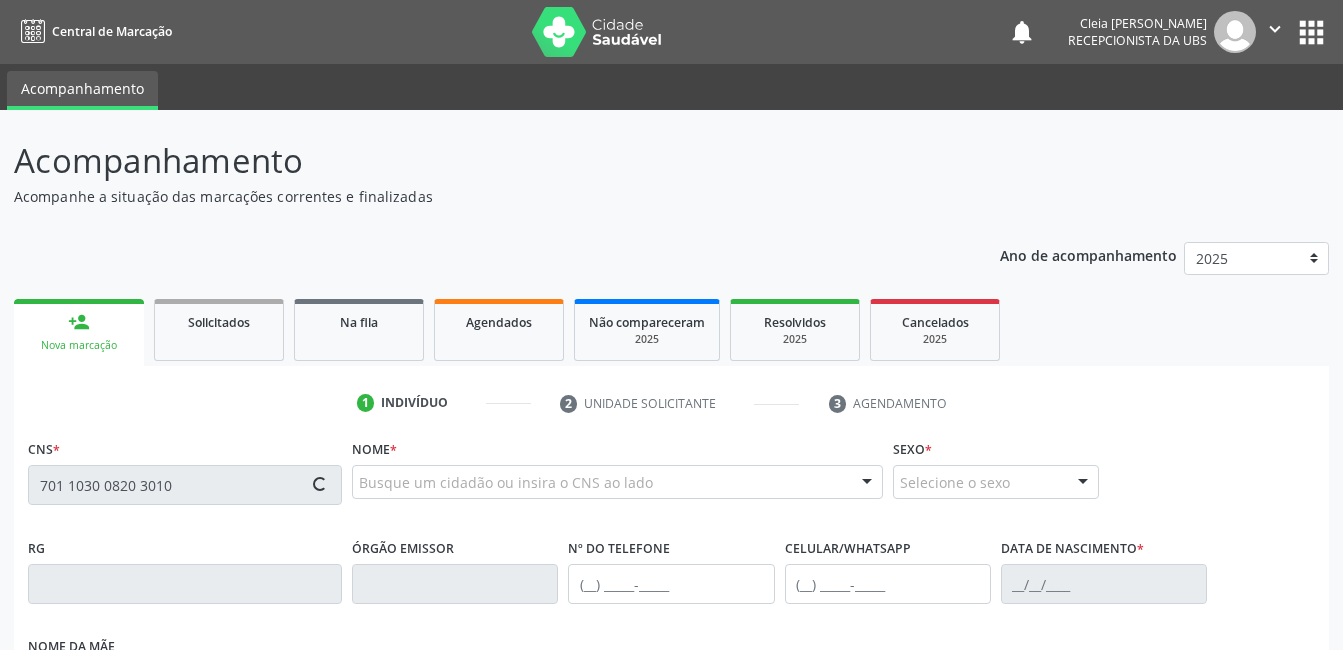 type on "701 1030 0820 3010" 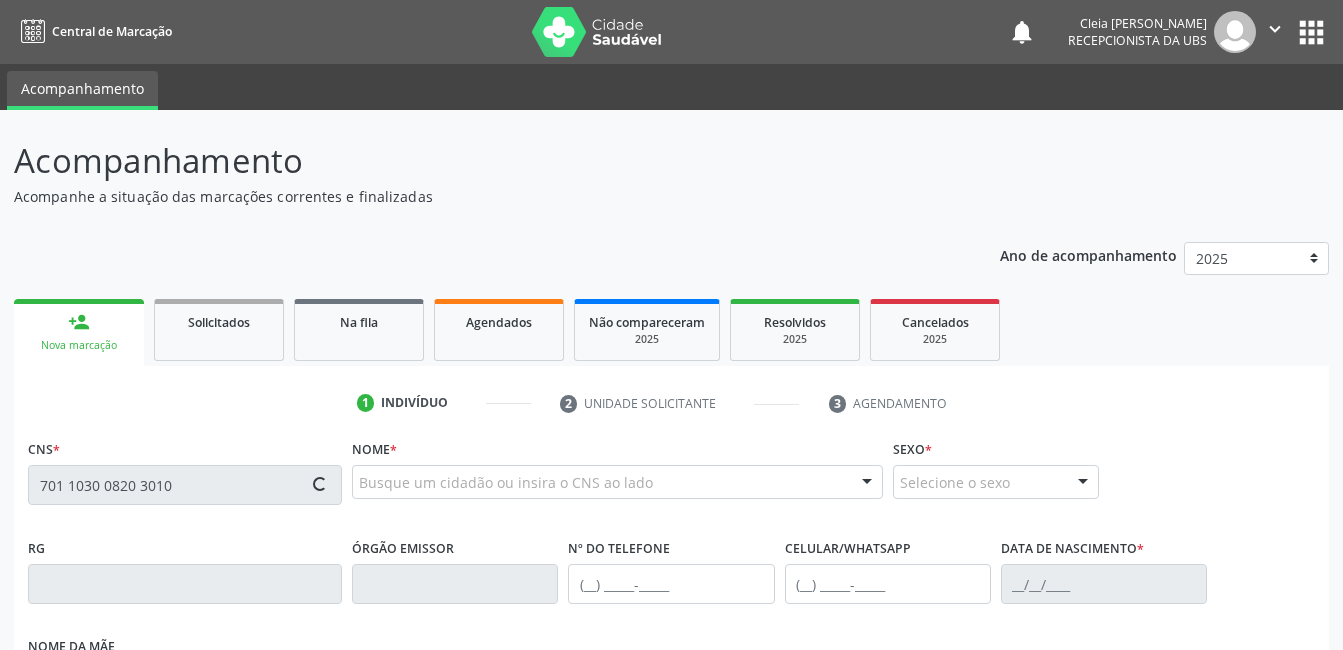 type 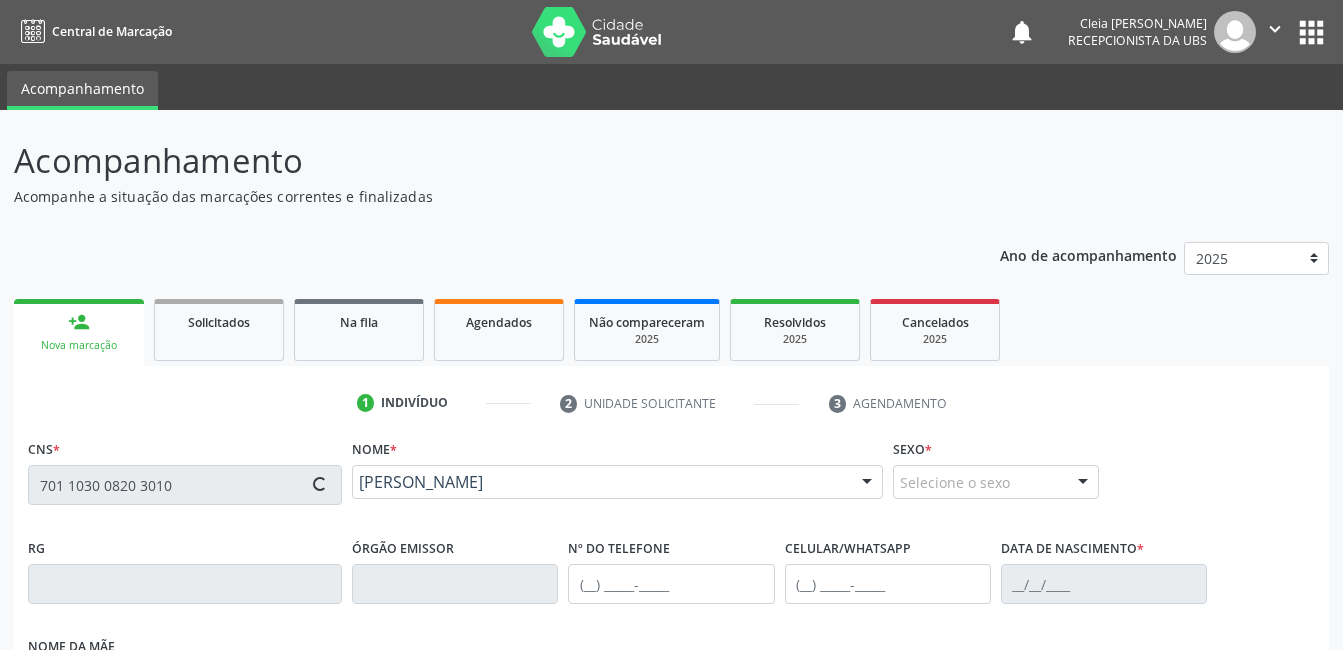 type on "[PHONE_NUMBER]" 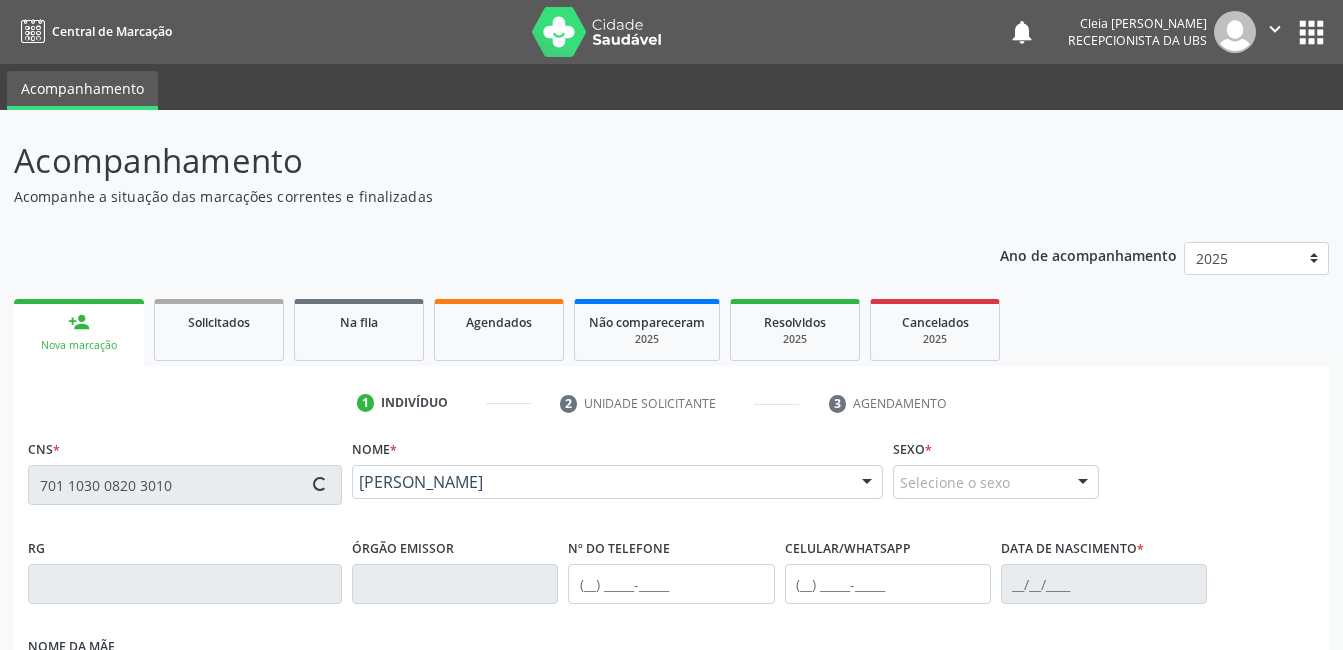 type on "0[DATE]" 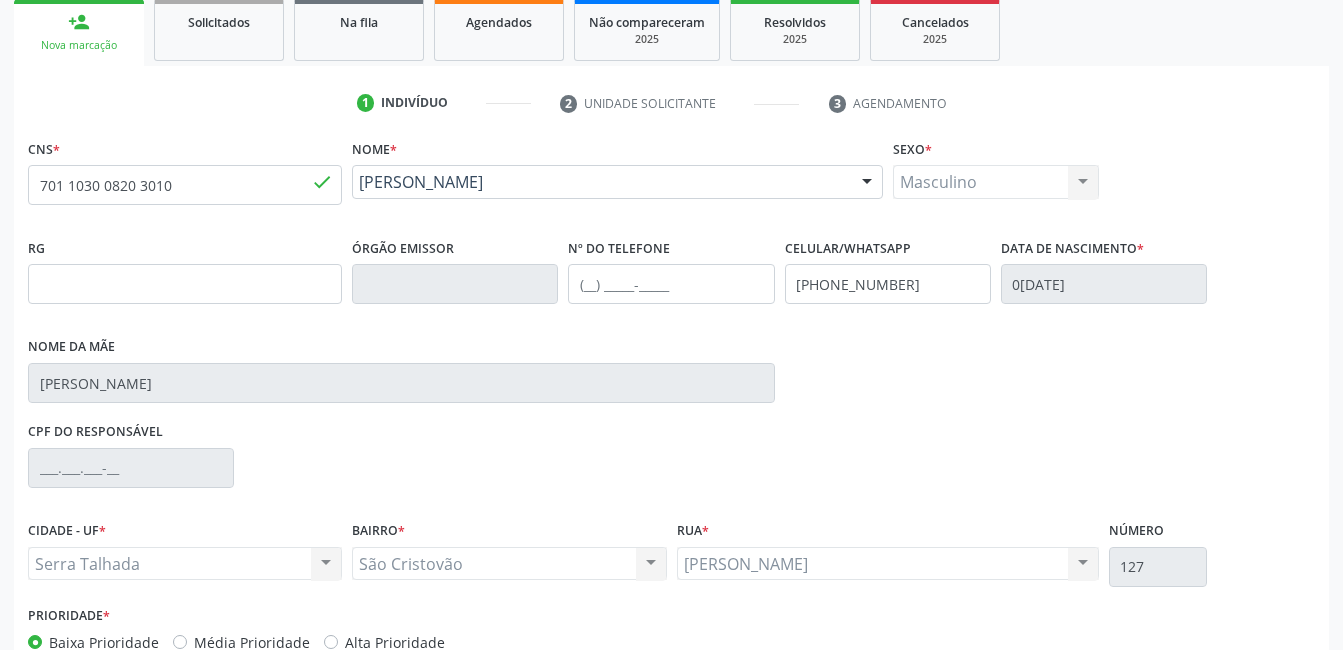 scroll, scrollTop: 420, scrollLeft: 0, axis: vertical 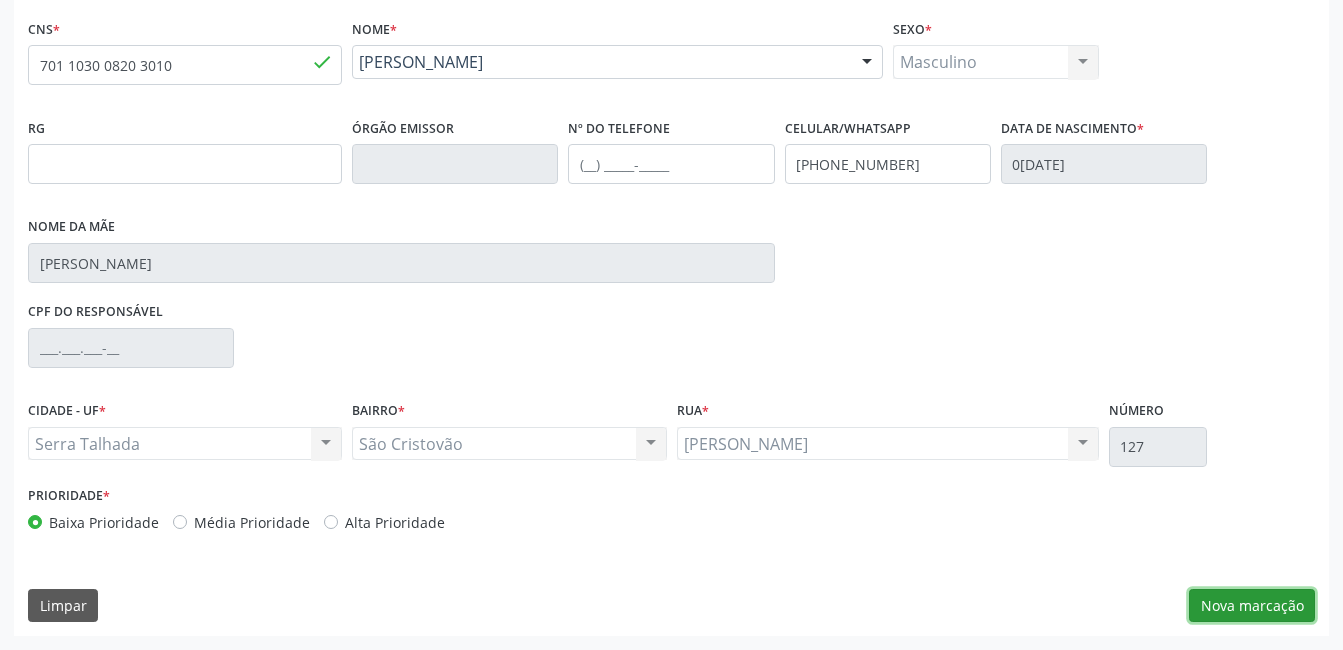 click on "Nova marcação" at bounding box center [1252, 606] 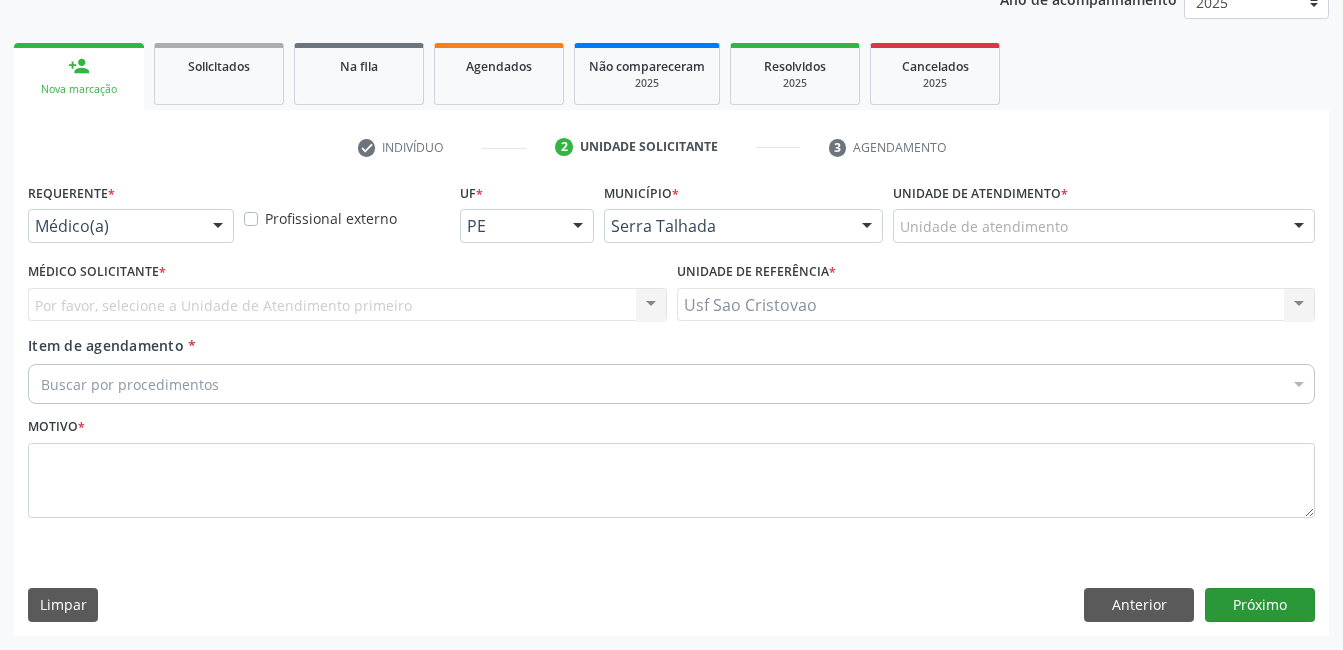 scroll, scrollTop: 256, scrollLeft: 0, axis: vertical 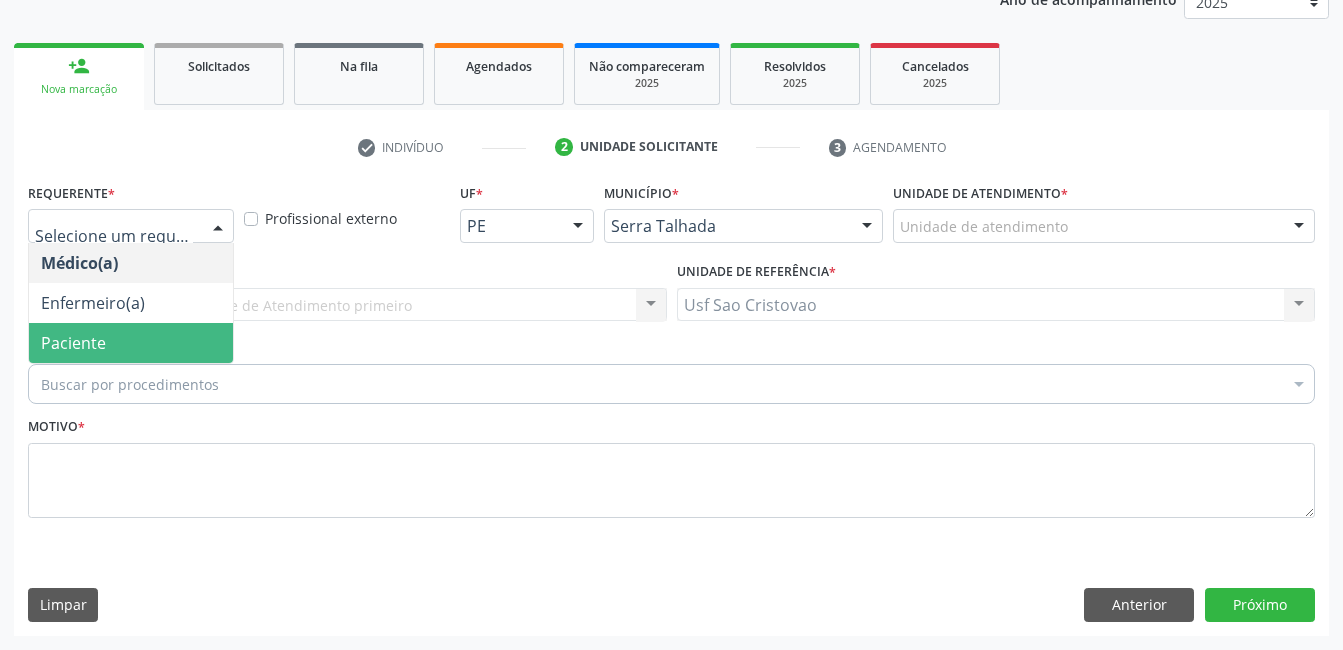 click on "Paciente" at bounding box center [131, 343] 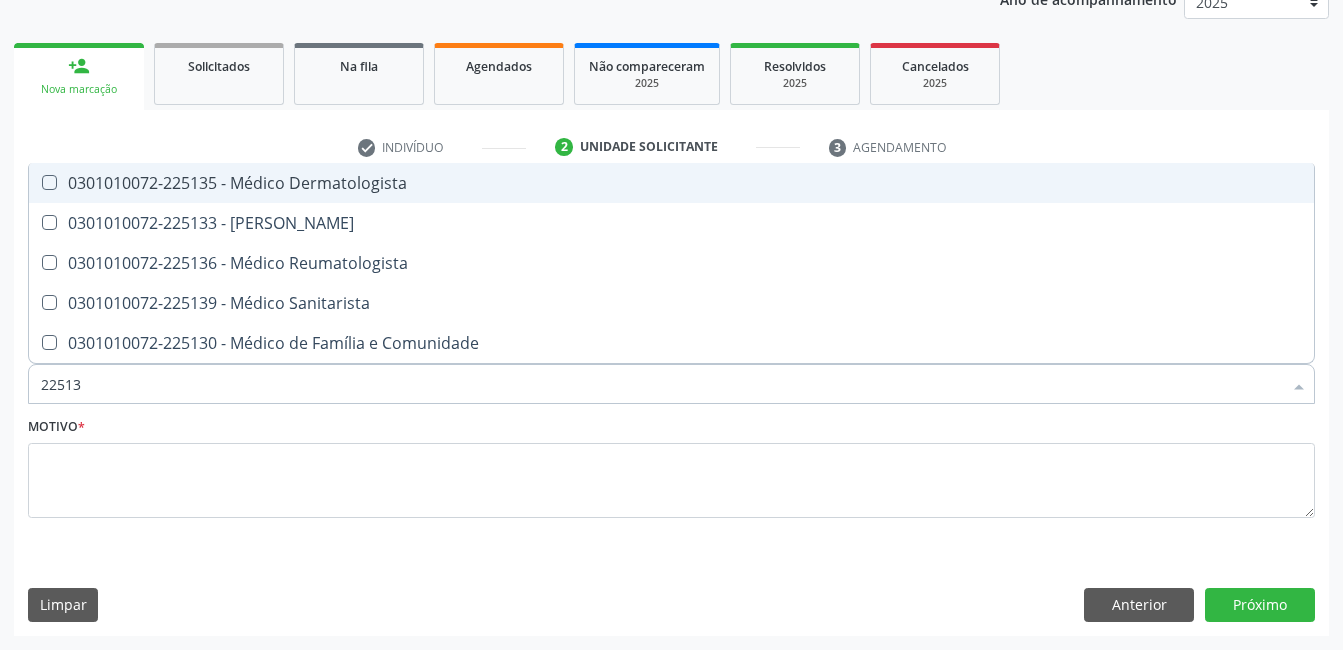type on "225133" 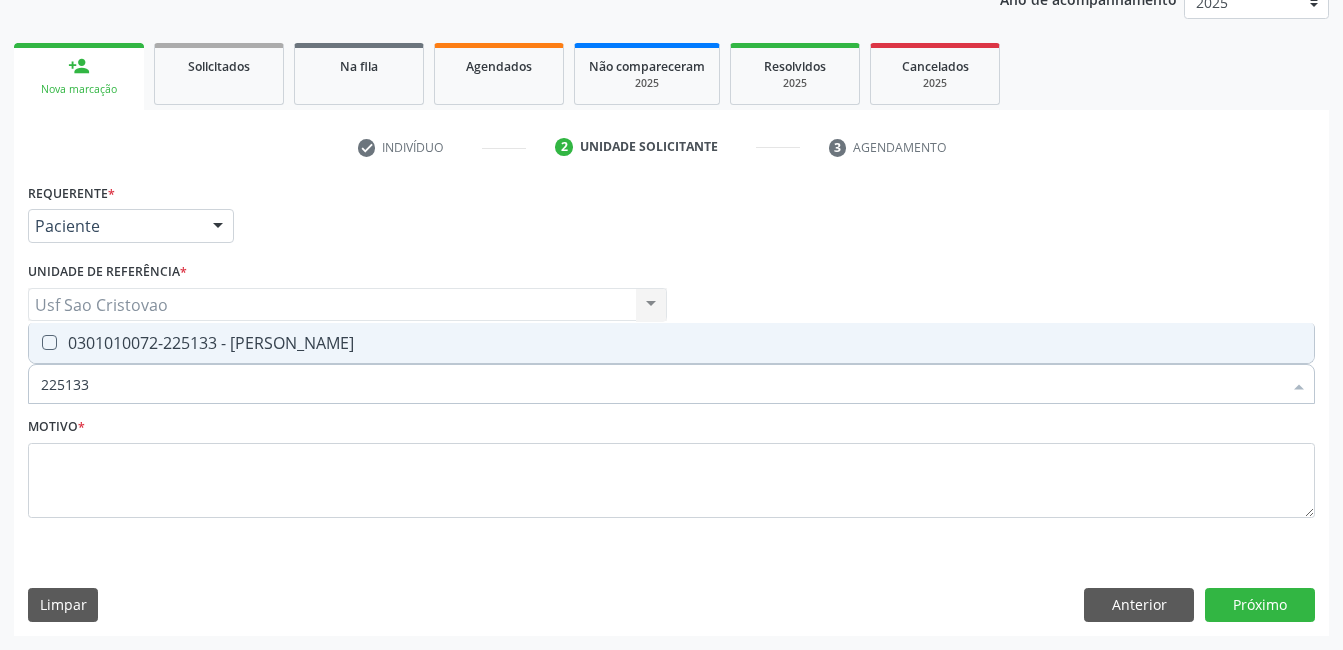 click at bounding box center [49, 342] 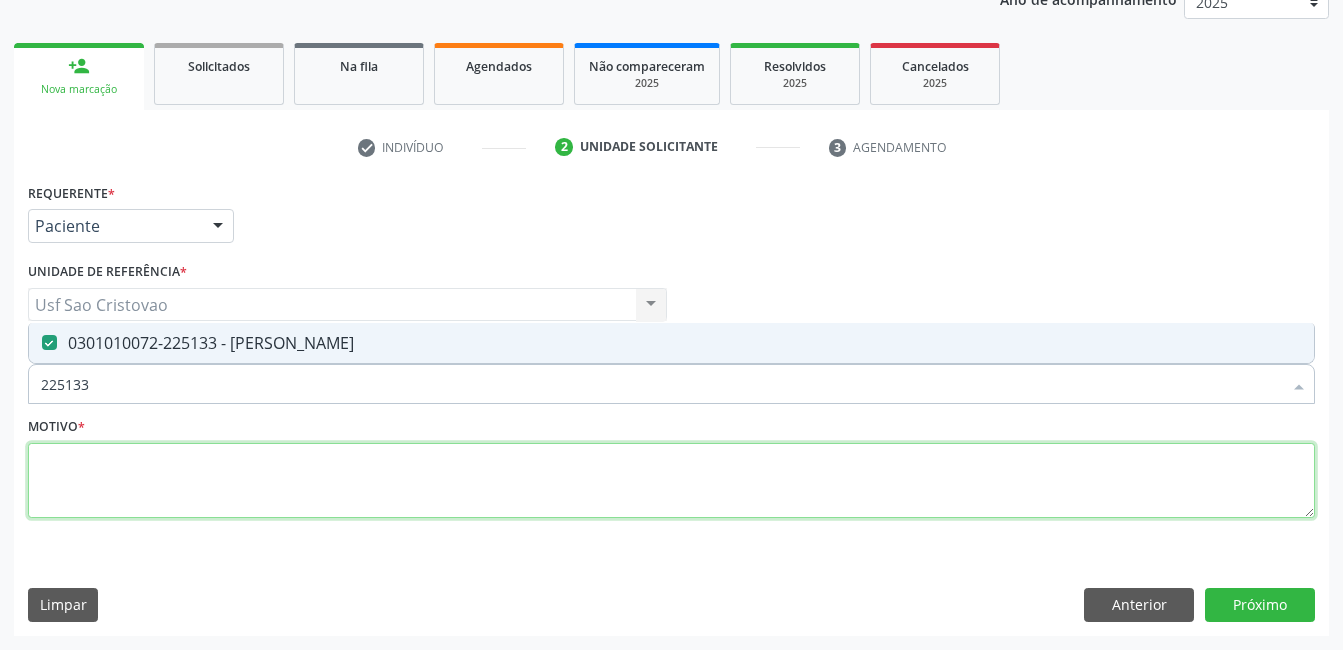 click at bounding box center [671, 481] 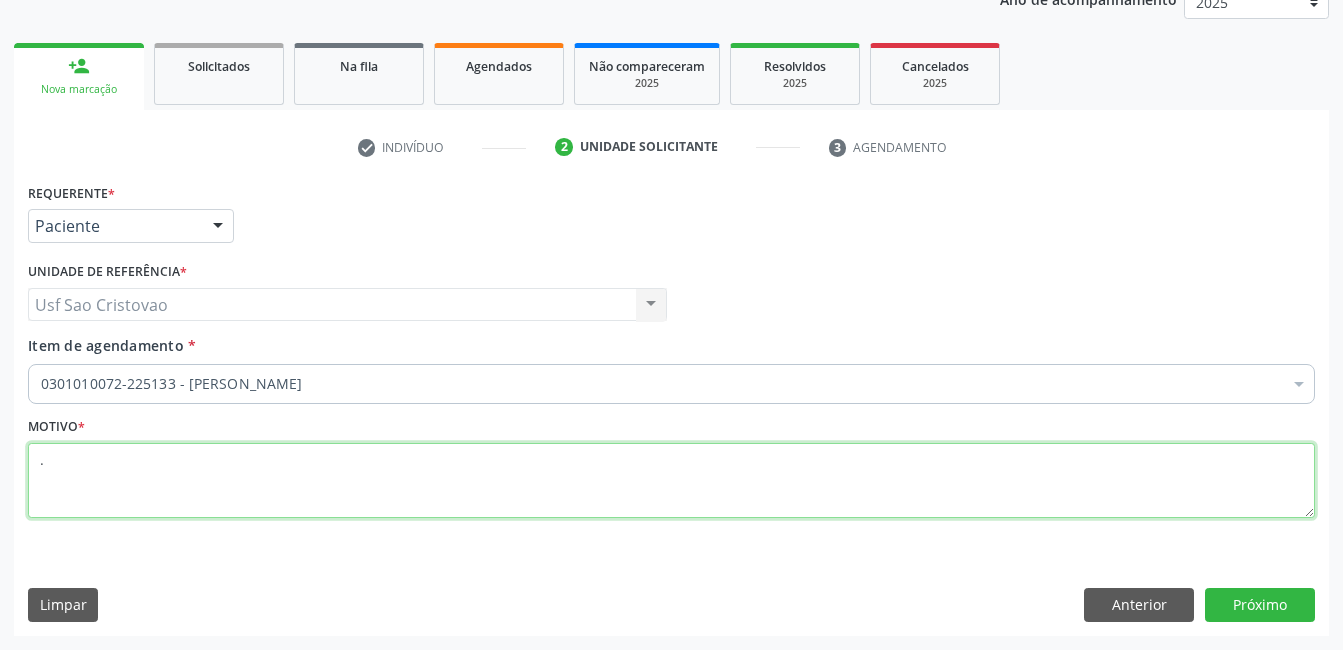 type on "." 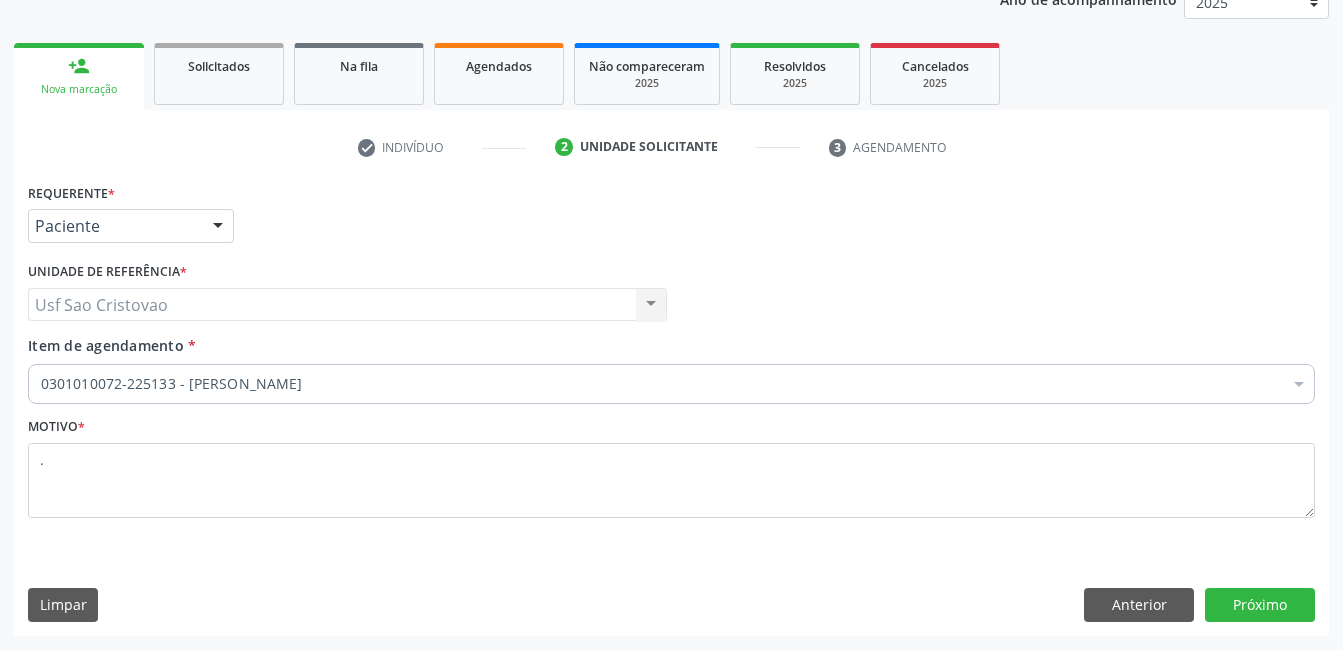 click on "Requerente
*
Paciente         Médico(a)   Enfermeiro(a)   Paciente
Nenhum resultado encontrado para: "   "
Não há nenhuma opção para ser exibida.
UF
PE         PE
Nenhum resultado encontrado para: "   "
Não há nenhuma opção para ser exibida.
Município
Serra Talhada         [GEOGRAPHIC_DATA] resultado encontrado para: "   "
Não há nenhuma opção para ser exibida.
Médico Solicitante
Por favor, selecione a Unidade de Atendimento primeiro
Nenhum resultado encontrado para: "   "
Não há nenhuma opção para ser exibida.
Unidade de referência
*
Usf Sao Cristovao         Usf Sao Cristovao
Nenhum resultado encontrado para: "   "
Não há nenhuma opção para ser exibida.
Item de agendamento
*" at bounding box center (671, 406) 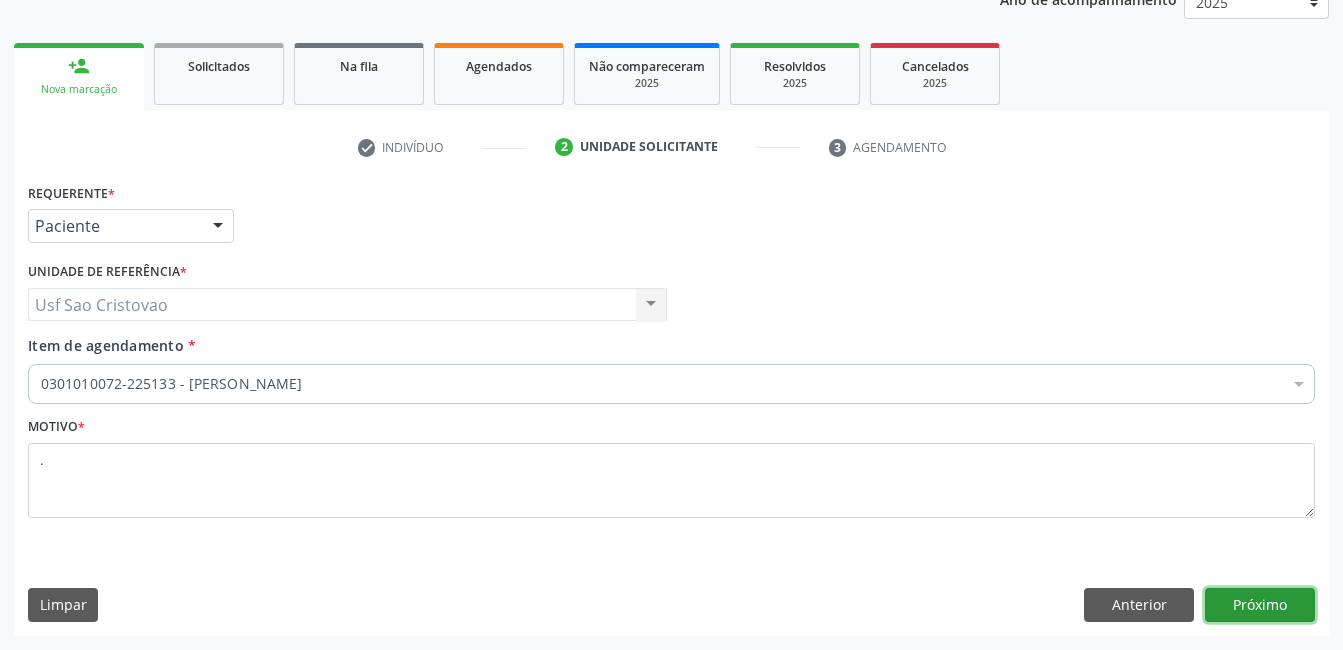 click on "Próximo" at bounding box center [1260, 605] 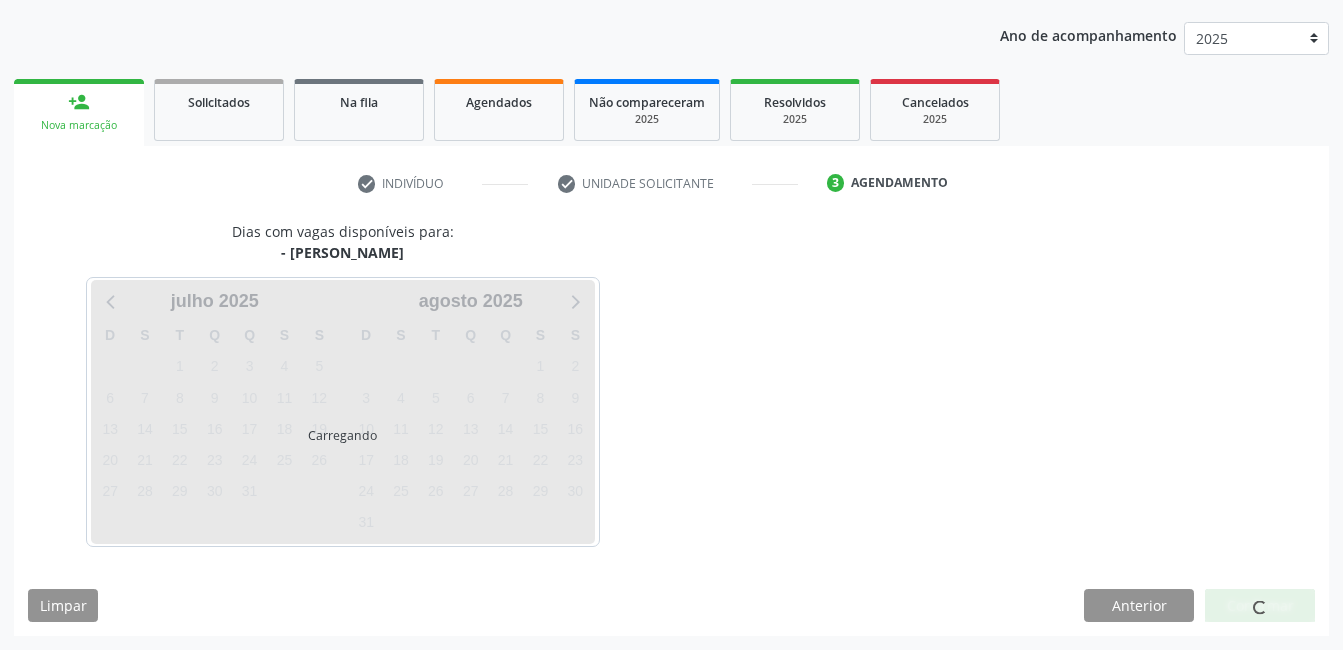 scroll, scrollTop: 220, scrollLeft: 0, axis: vertical 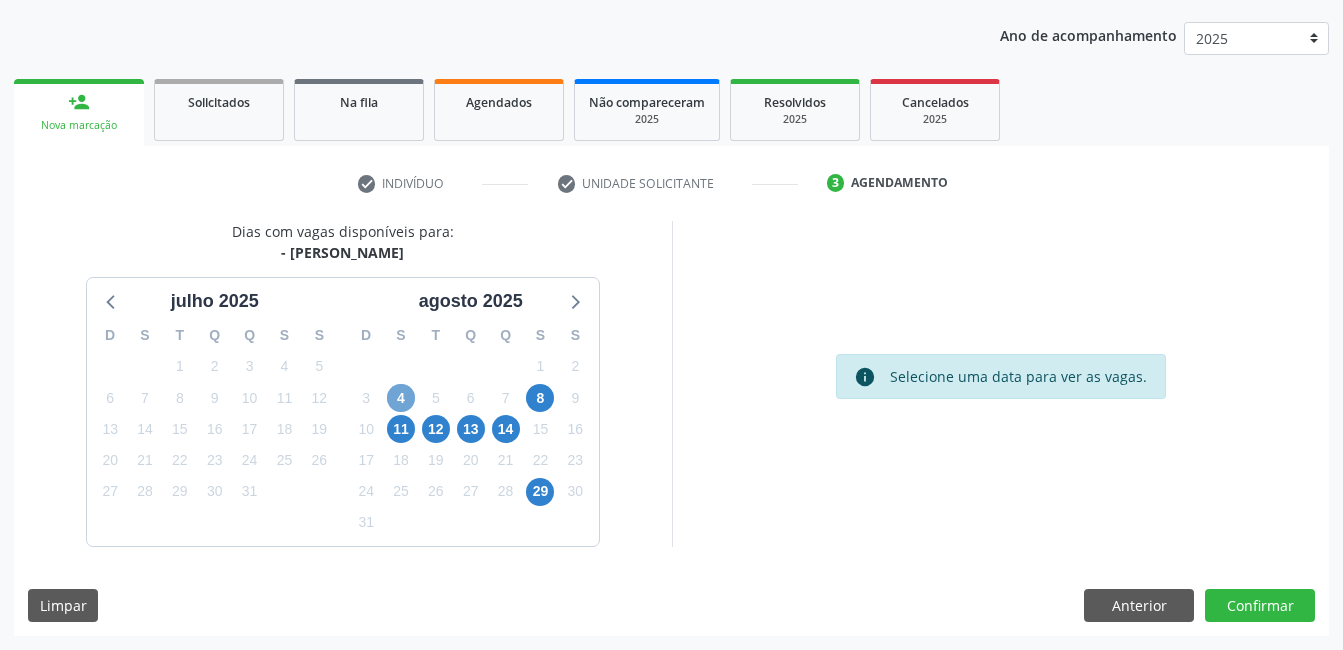 click on "4" at bounding box center (401, 398) 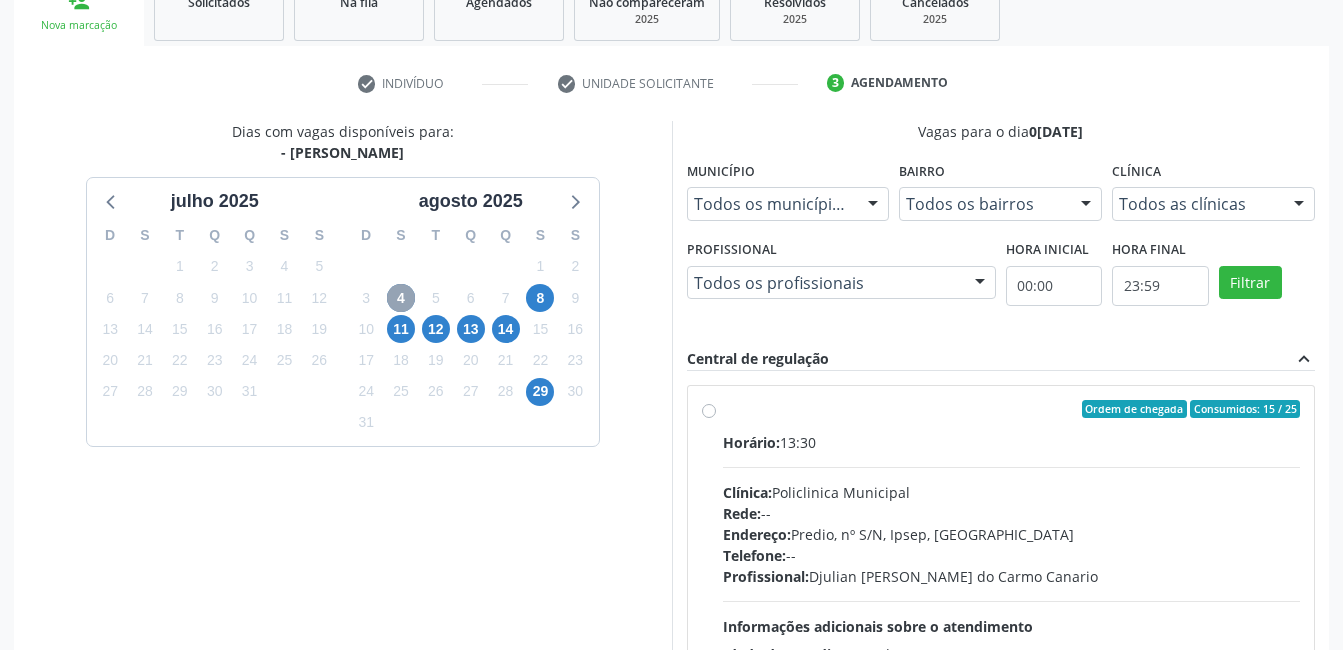scroll, scrollTop: 420, scrollLeft: 0, axis: vertical 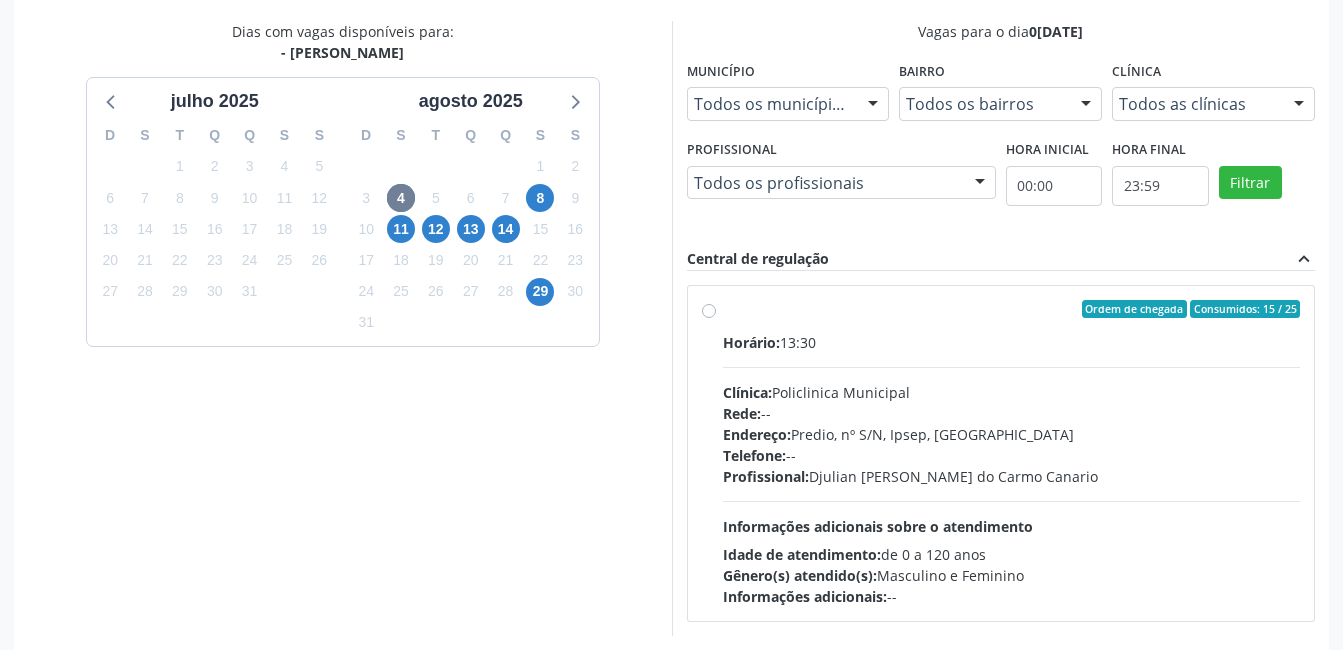 click on "Ordem de chegada
Consumidos: 15 / 25
Horário:   13:30
Clínica:  Policlinica Municipal
Rede:
--
Endereço:   Predio, nº S/N, Ipsep, [GEOGRAPHIC_DATA] - PE
Telefone:   --
Profissional:
Djulian [PERSON_NAME] do Carmo Canario
Informações adicionais sobre o atendimento
Idade de atendimento:
de 0 a 120 anos
Gênero(s) atendido(s):
Masculino e Feminino
Informações adicionais:
--" at bounding box center (1012, 453) 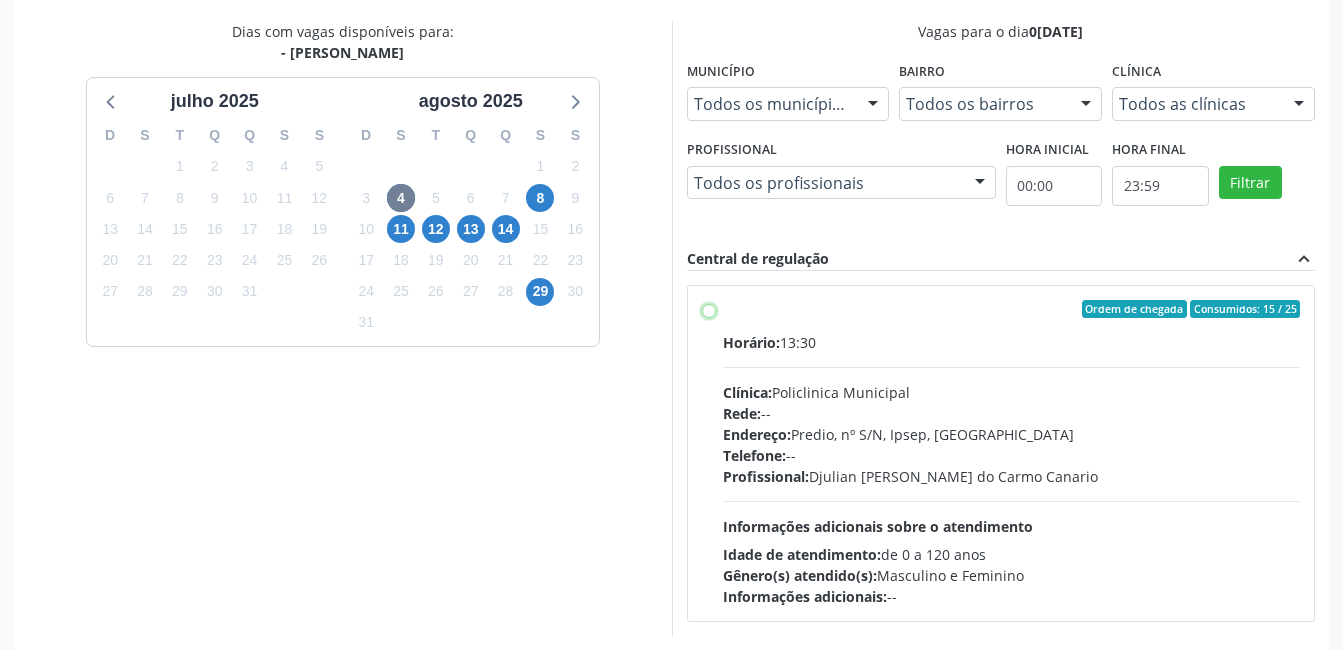 click on "Ordem de chegada
Consumidos: 15 / 25
Horário:   13:30
Clínica:  Policlinica Municipal
Rede:
--
Endereço:   Predio, nº S/N, Ipsep, [GEOGRAPHIC_DATA] - PE
Telefone:   --
Profissional:
Djulian [PERSON_NAME] do Carmo Canario
Informações adicionais sobre o atendimento
Idade de atendimento:
de 0 a 120 anos
Gênero(s) atendido(s):
Masculino e Feminino
Informações adicionais:
--" at bounding box center [709, 309] 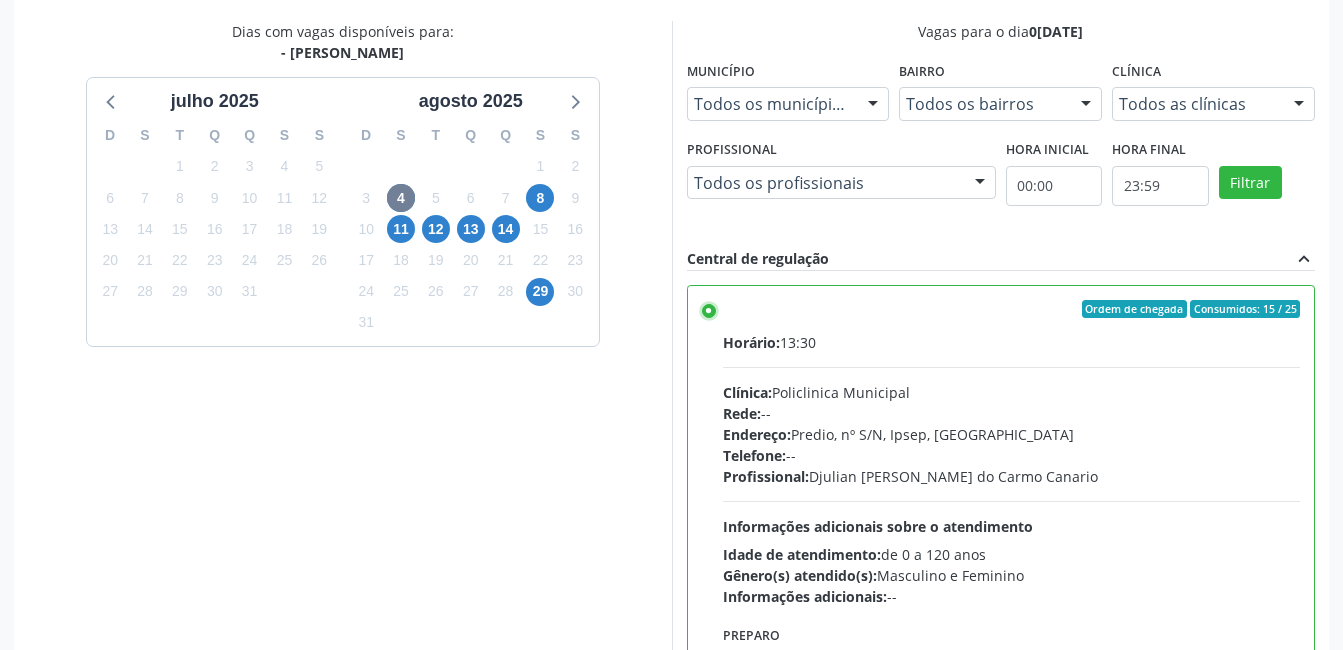 scroll, scrollTop: 545, scrollLeft: 0, axis: vertical 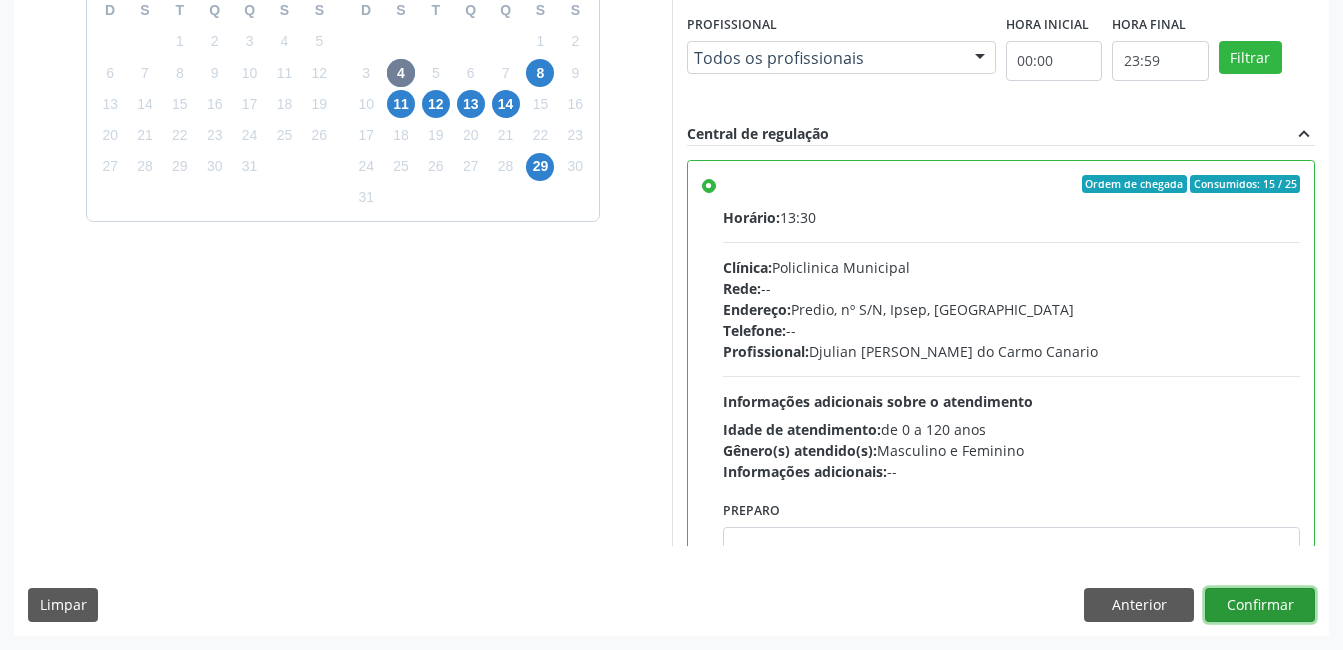 click on "Confirmar" at bounding box center [1260, 605] 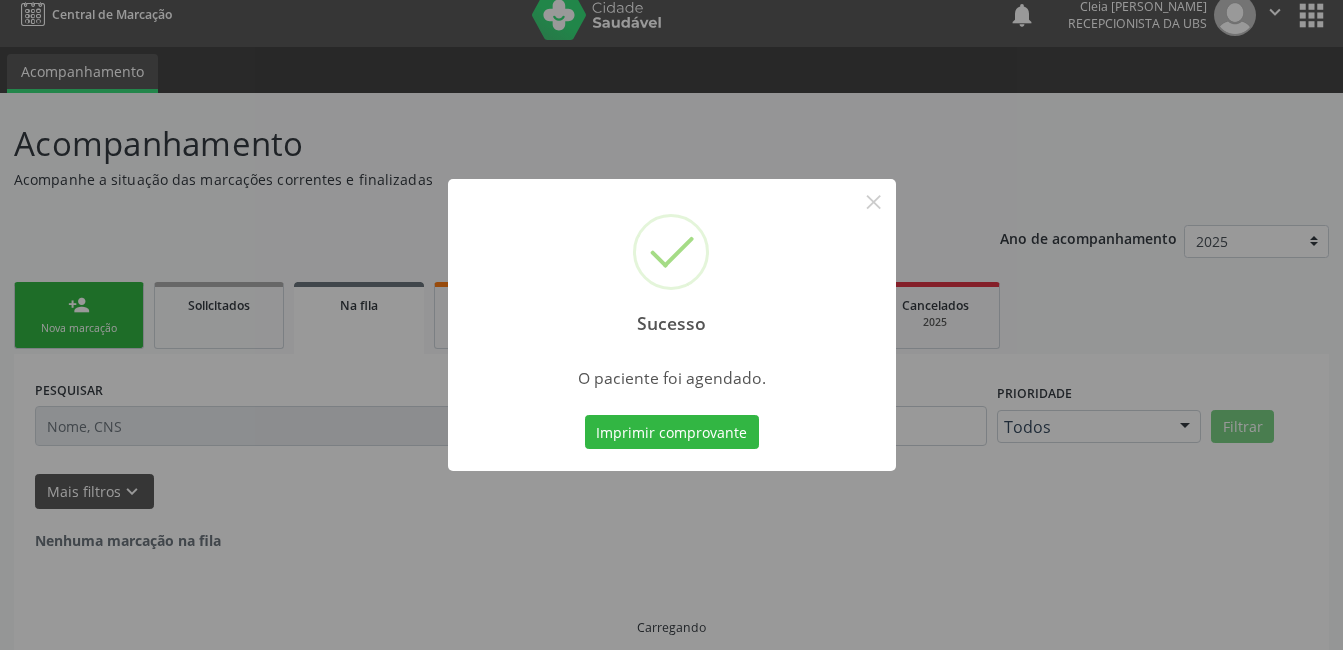 scroll, scrollTop: 0, scrollLeft: 0, axis: both 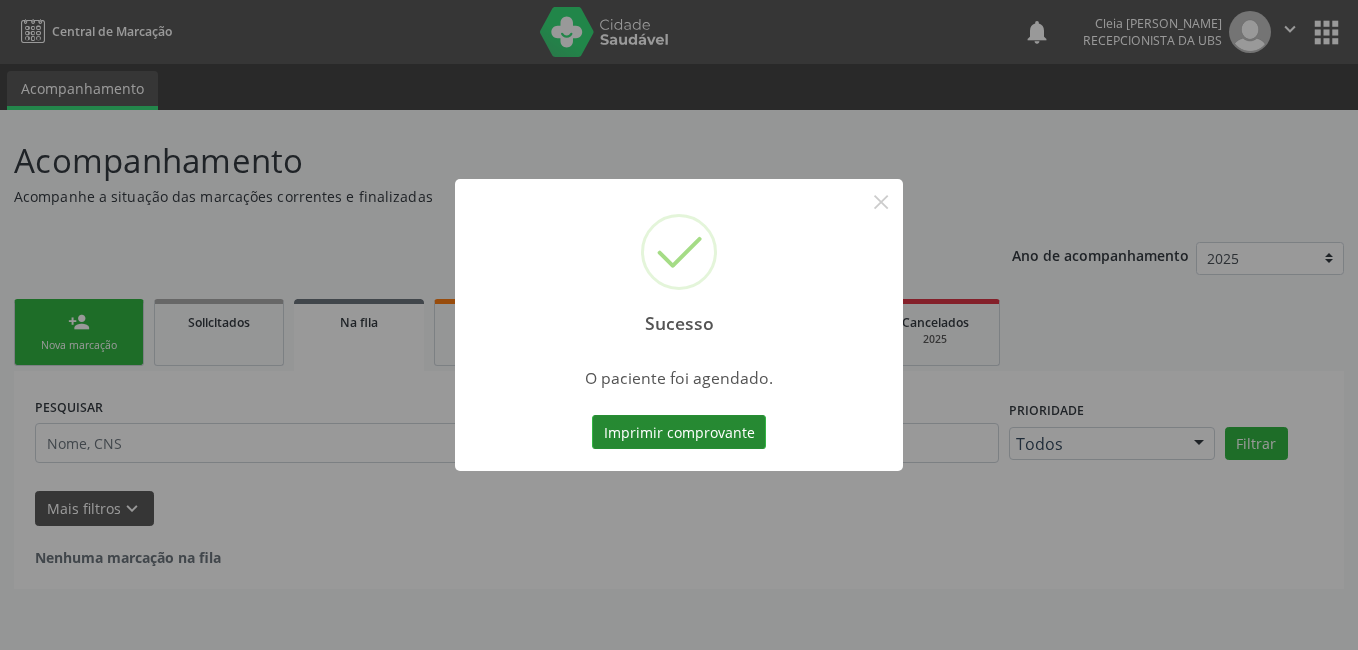 click on "Imprimir comprovante" at bounding box center [679, 432] 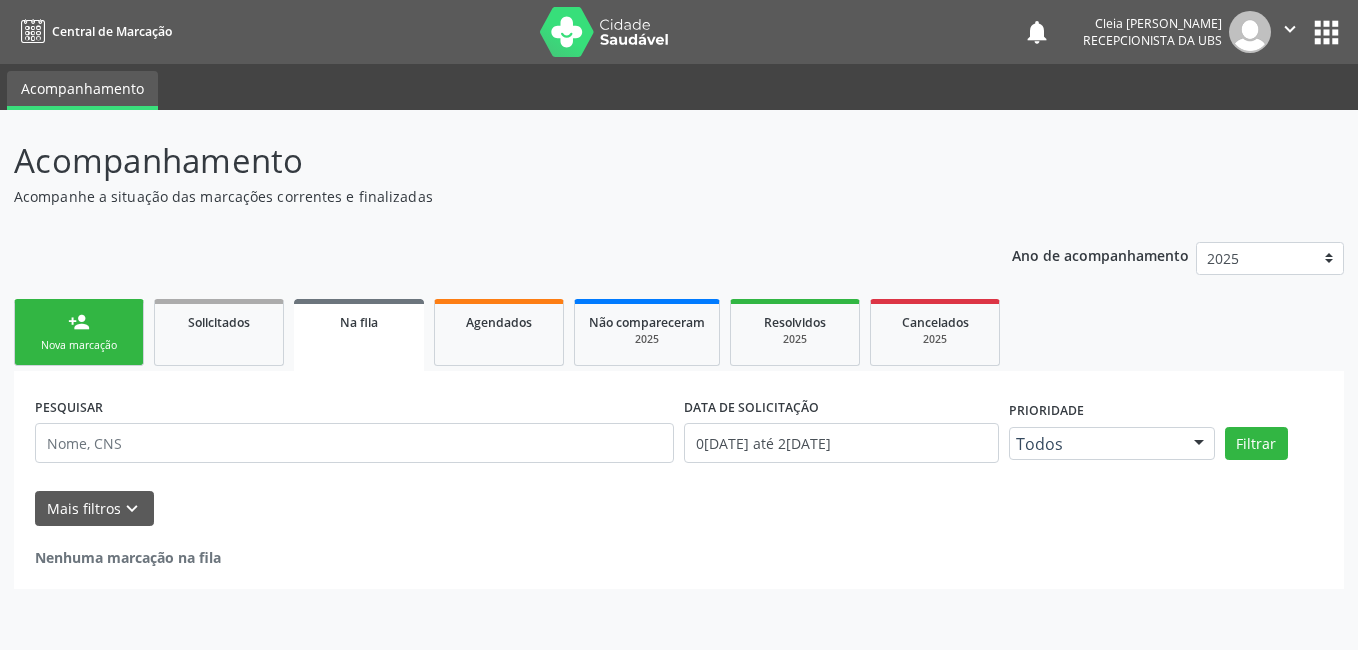 click on "person_add
Nova marcação" at bounding box center [79, 332] 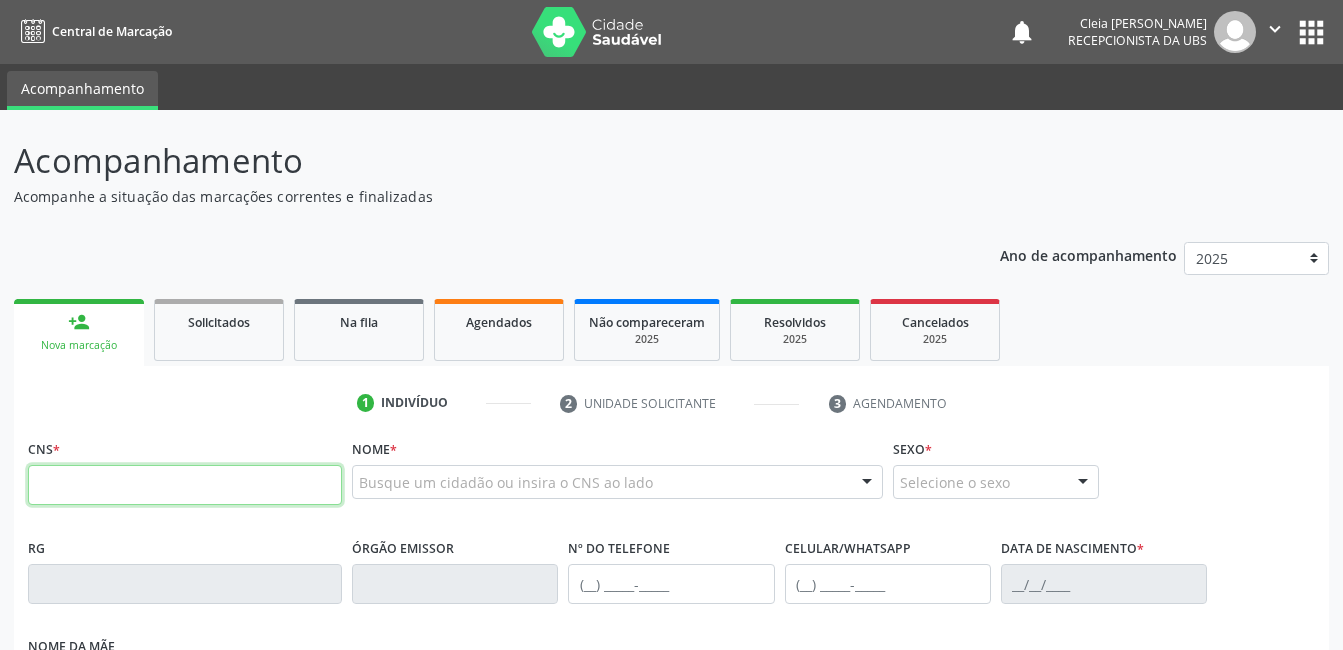 click at bounding box center [185, 485] 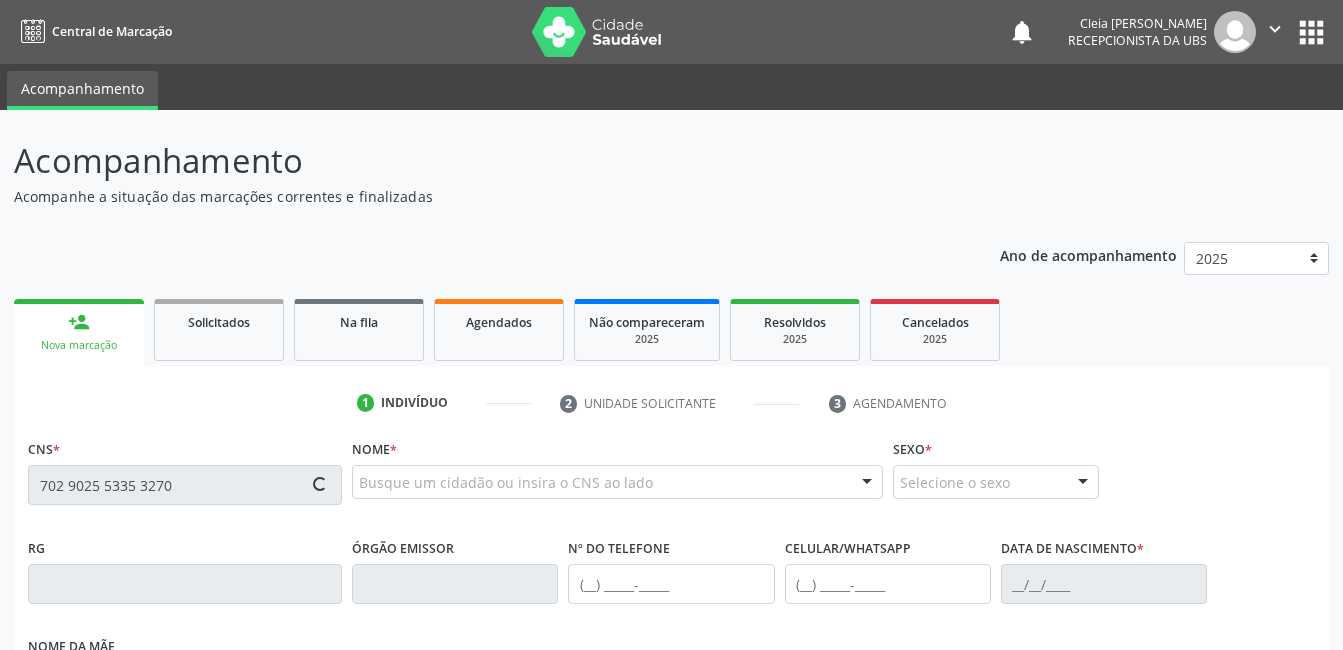 type on "702 9025 5335 3270" 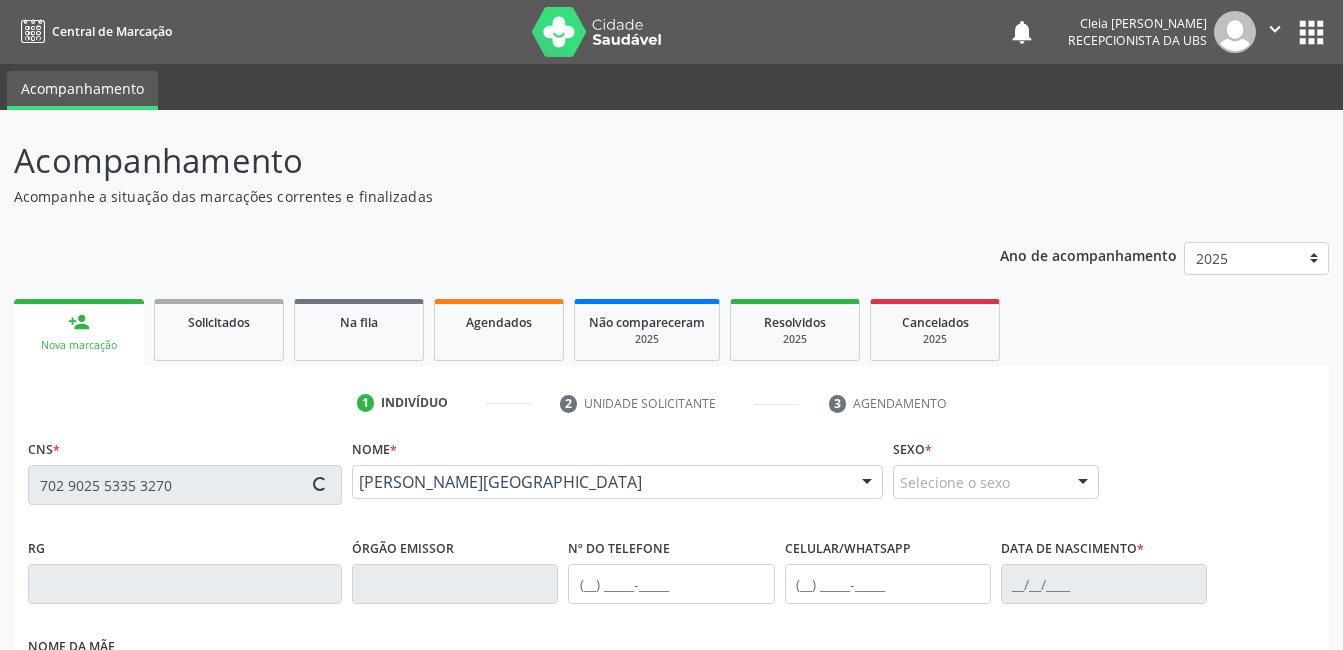 type on "[PHONE_NUMBER]" 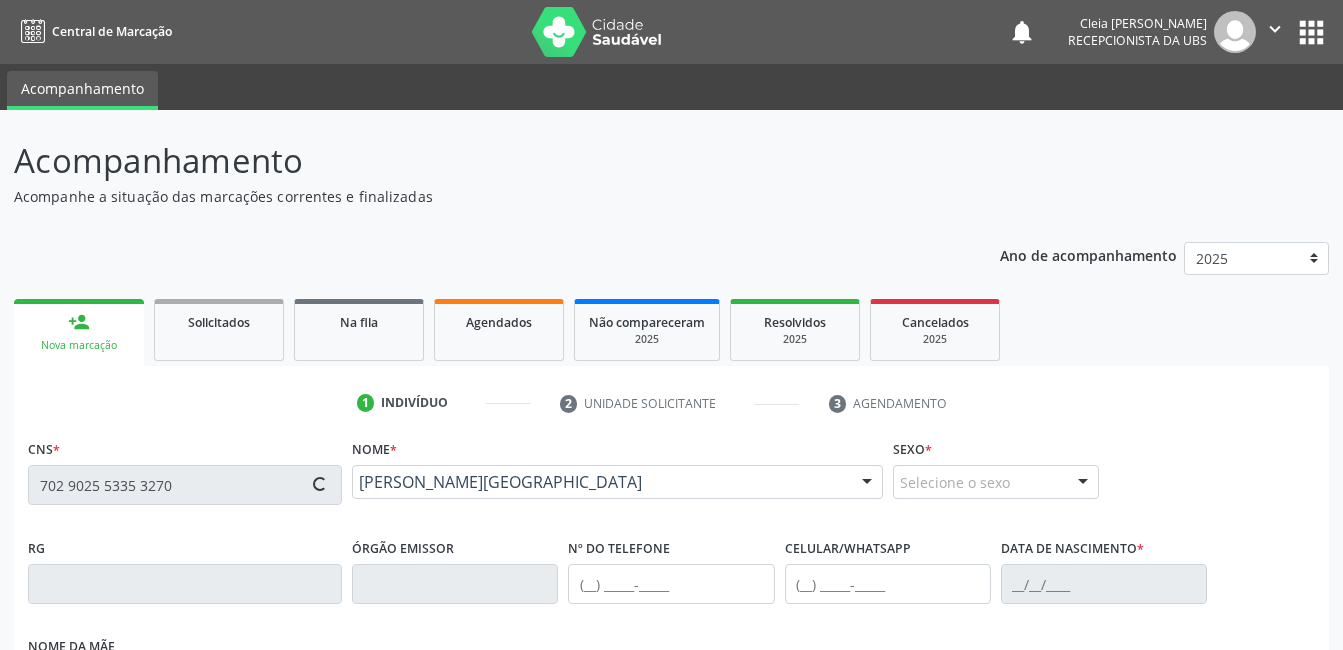 type on "[PHONE_NUMBER]" 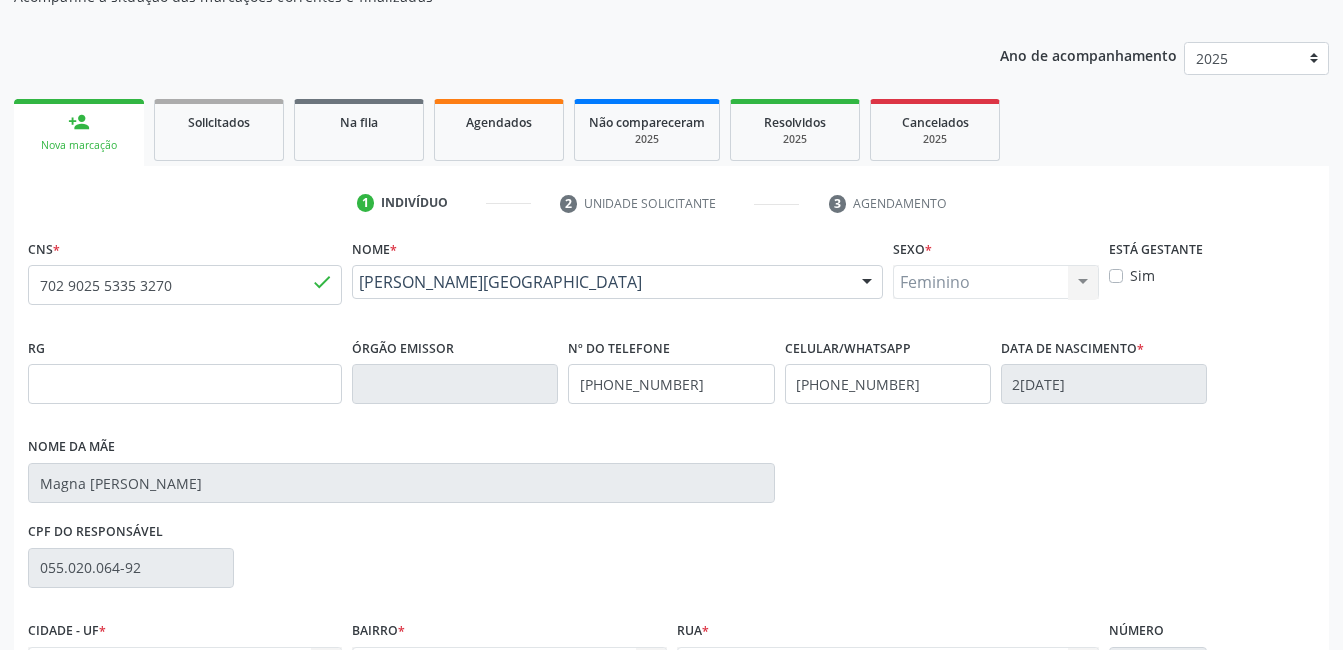 scroll, scrollTop: 400, scrollLeft: 0, axis: vertical 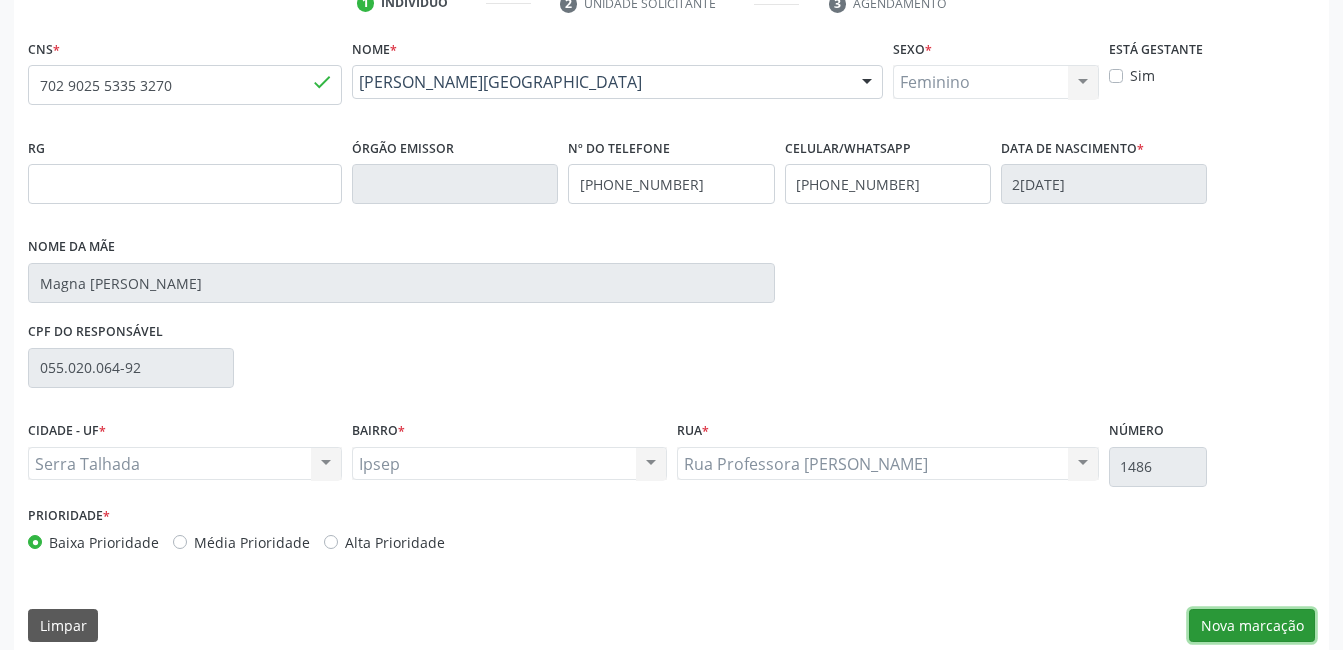 click on "Nova marcação" at bounding box center [1252, 626] 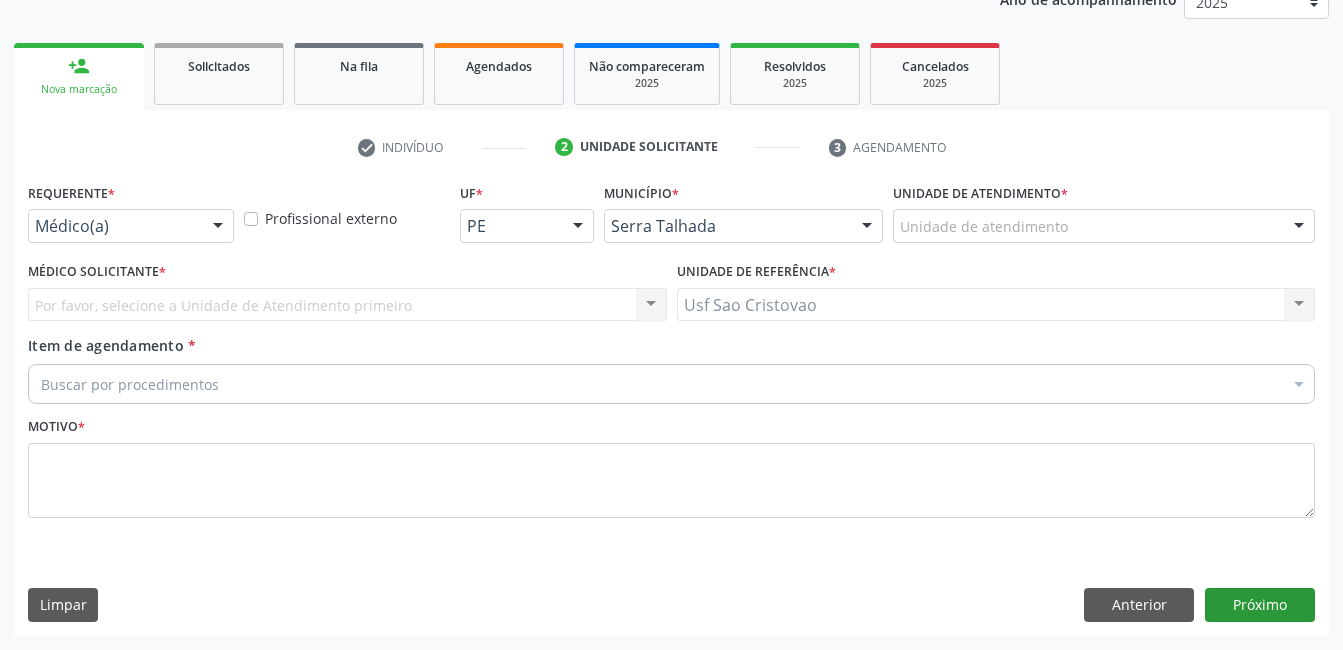 scroll, scrollTop: 256, scrollLeft: 0, axis: vertical 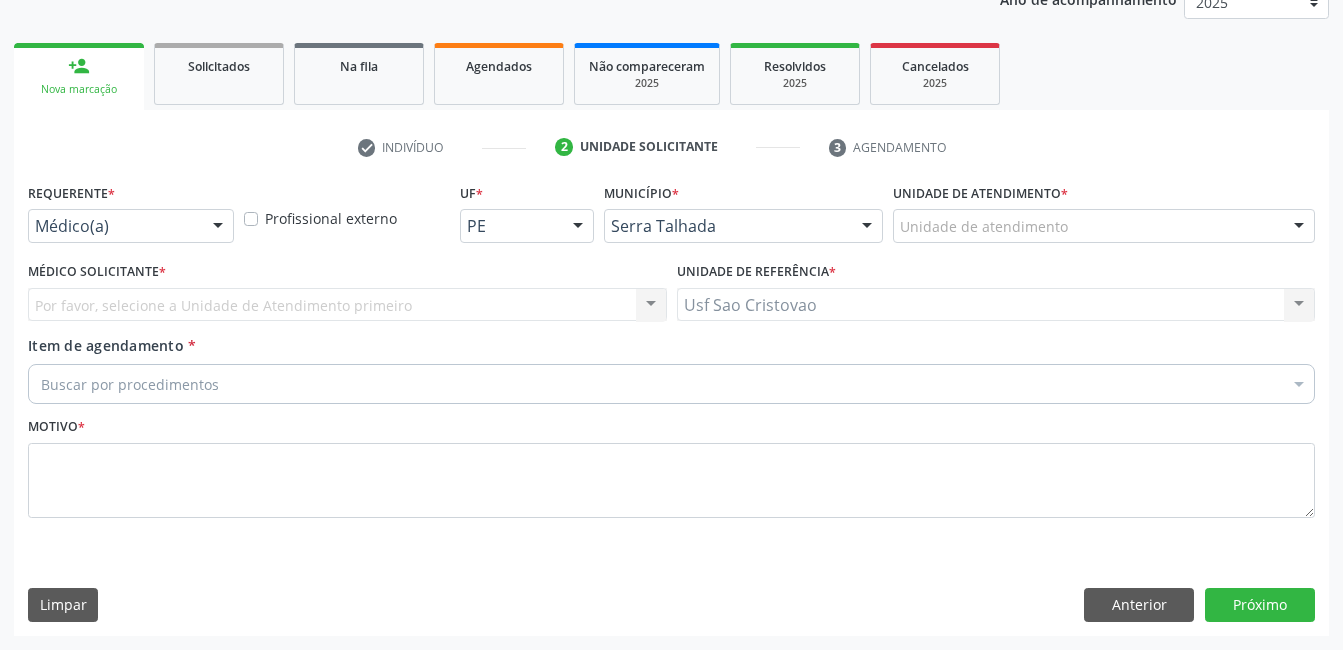 click at bounding box center [218, 227] 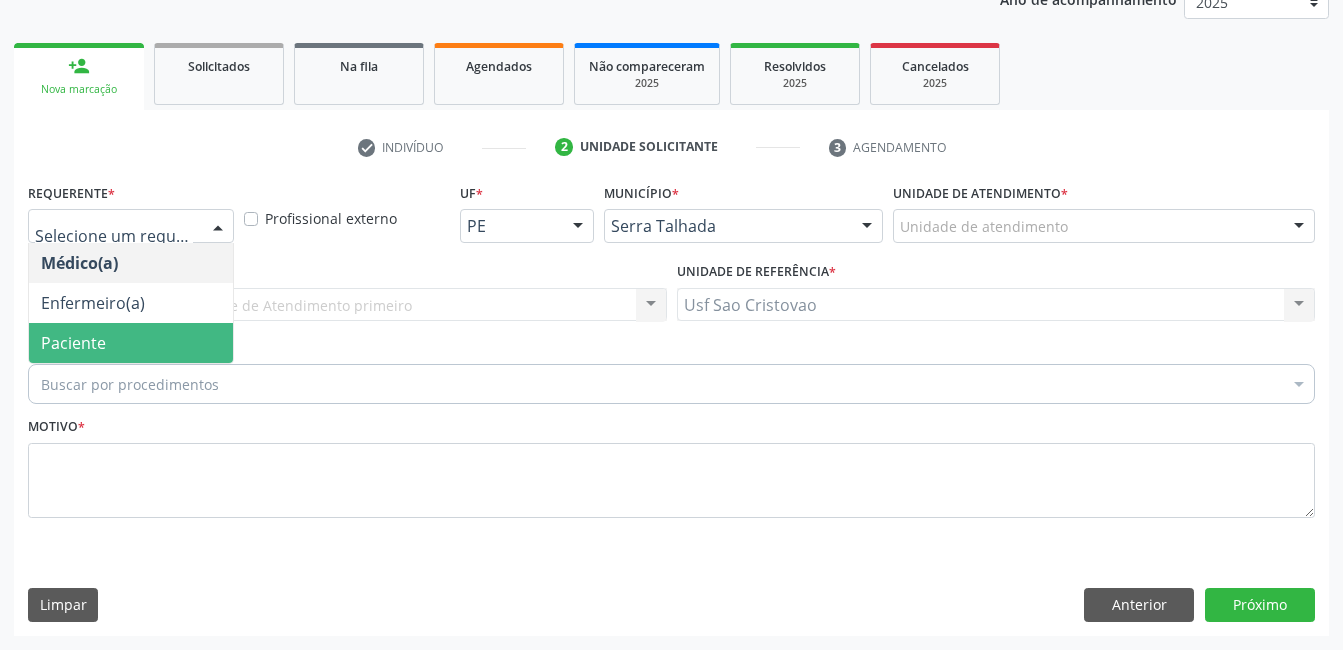 click on "Paciente" at bounding box center [131, 343] 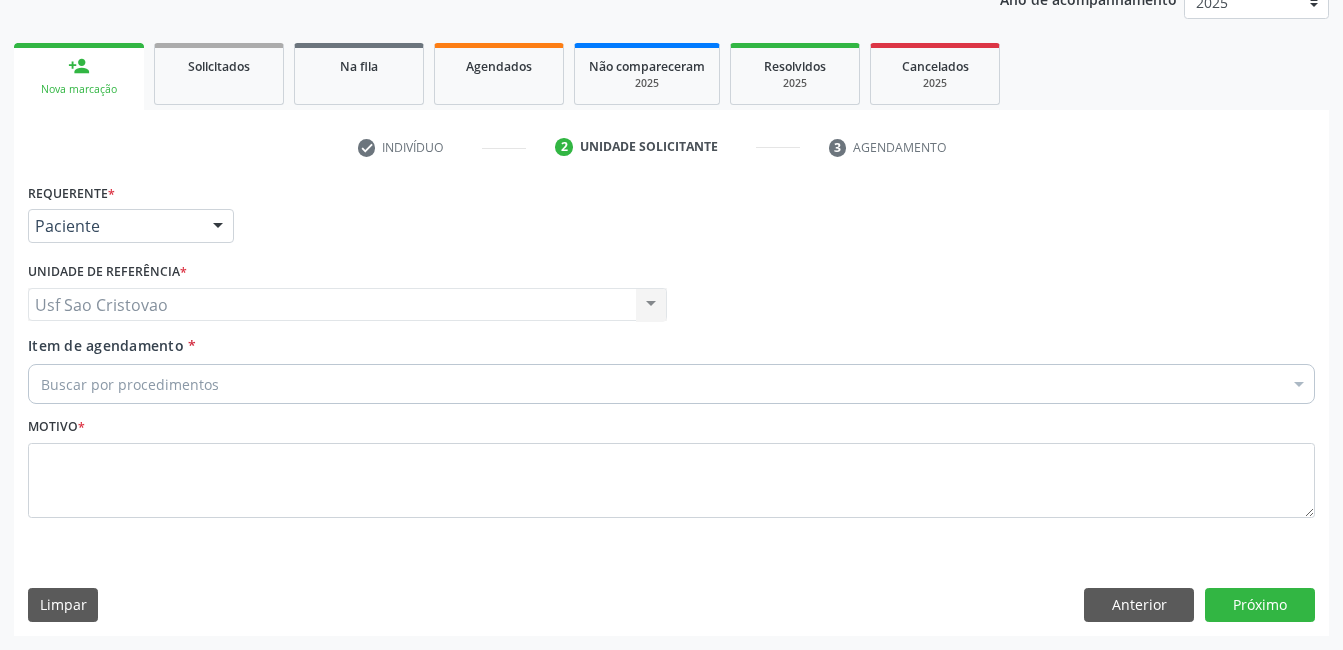 click on "Buscar por procedimentos" at bounding box center [671, 384] 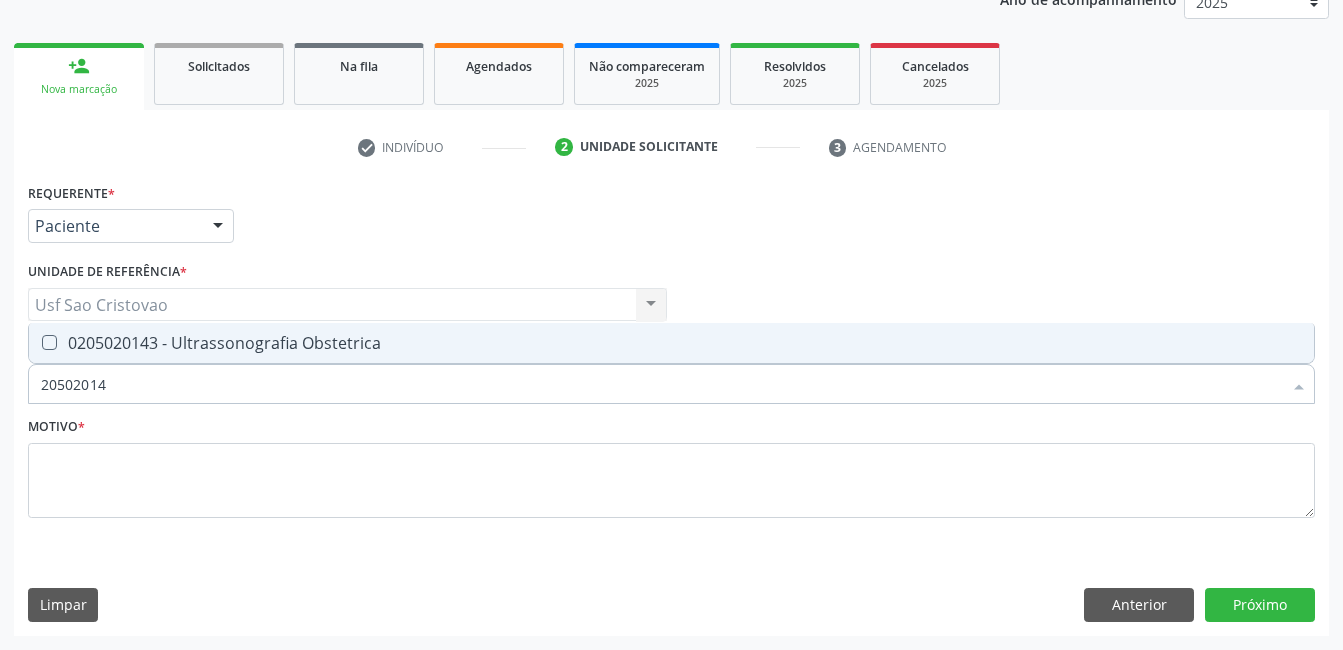 type on "205020143" 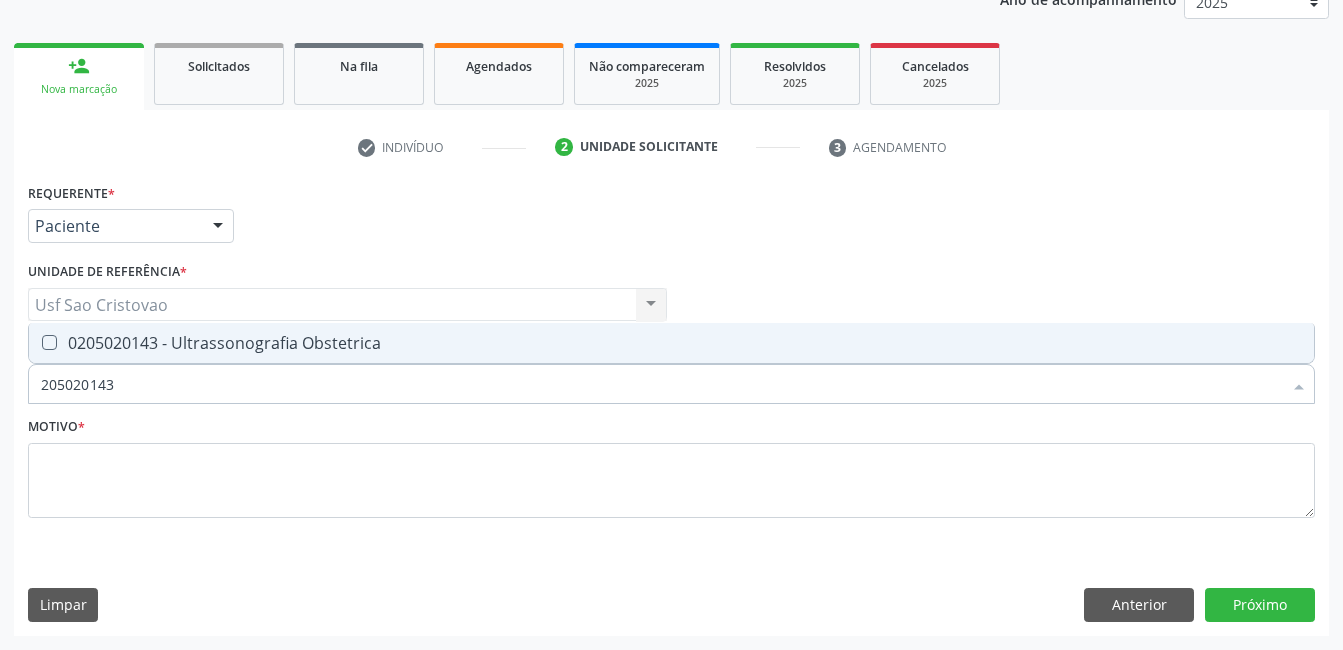 drag, startPoint x: 49, startPoint y: 339, endPoint x: 125, endPoint y: 401, distance: 98.0816 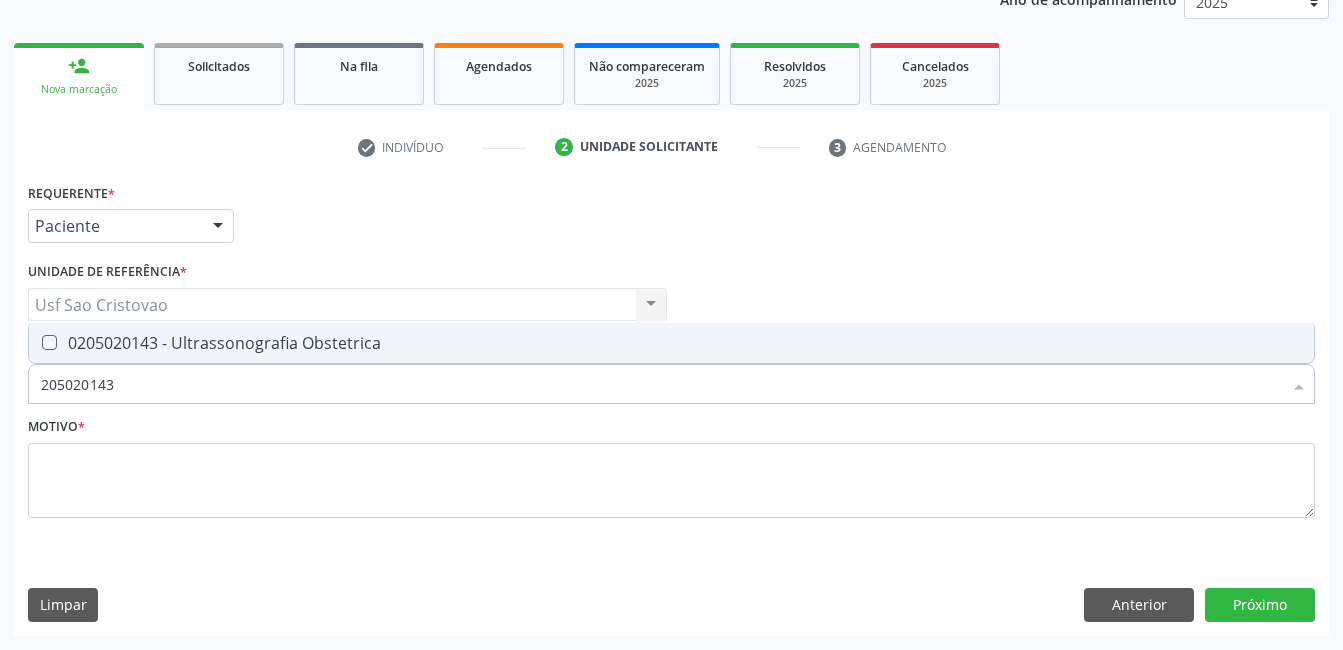 click at bounding box center (35, 342) 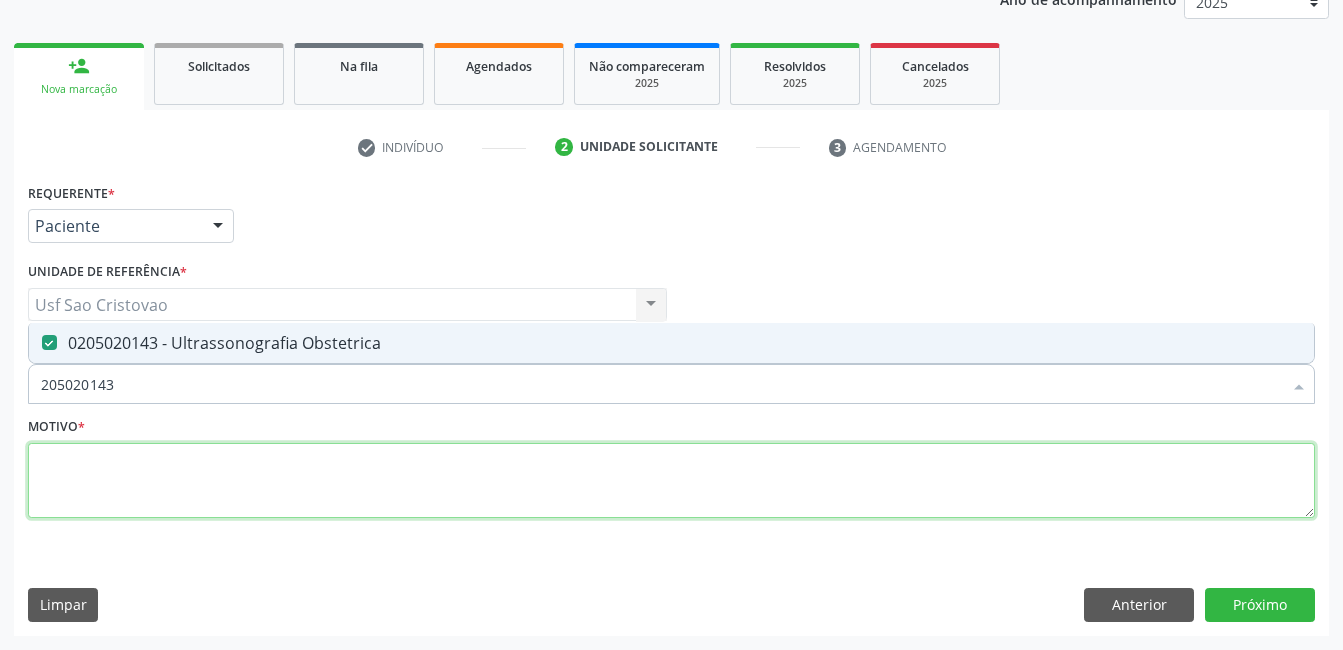 click at bounding box center (671, 481) 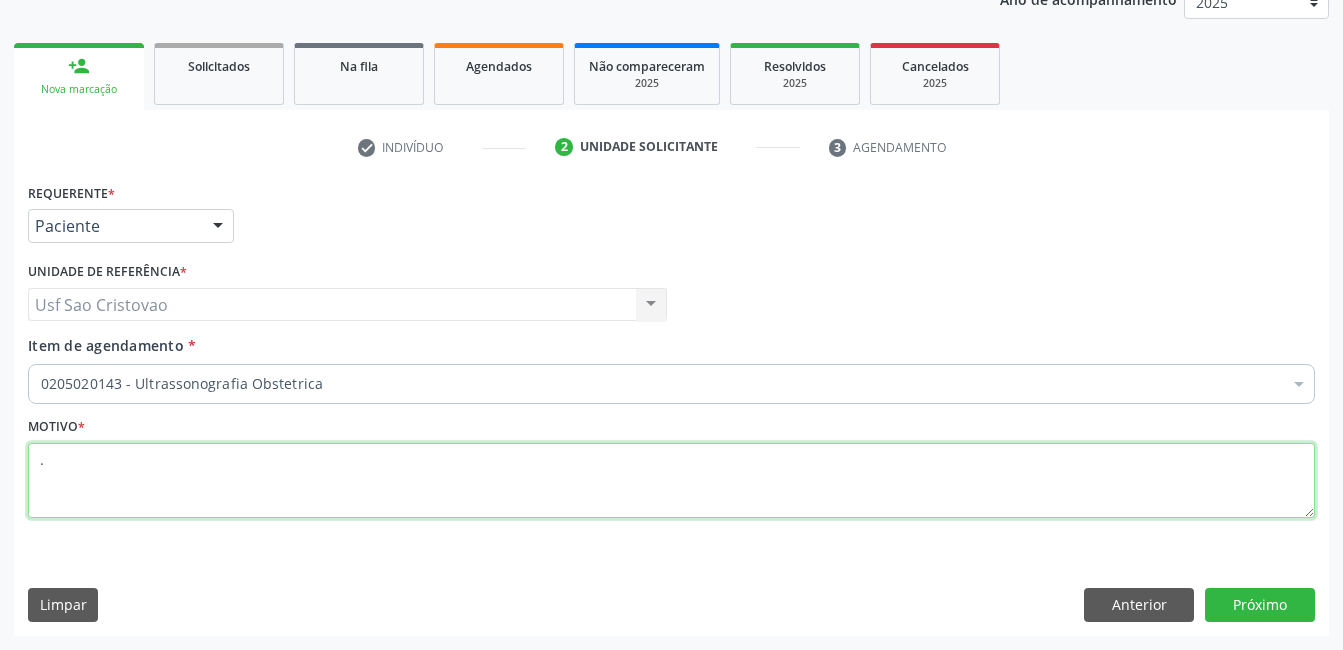 type on "." 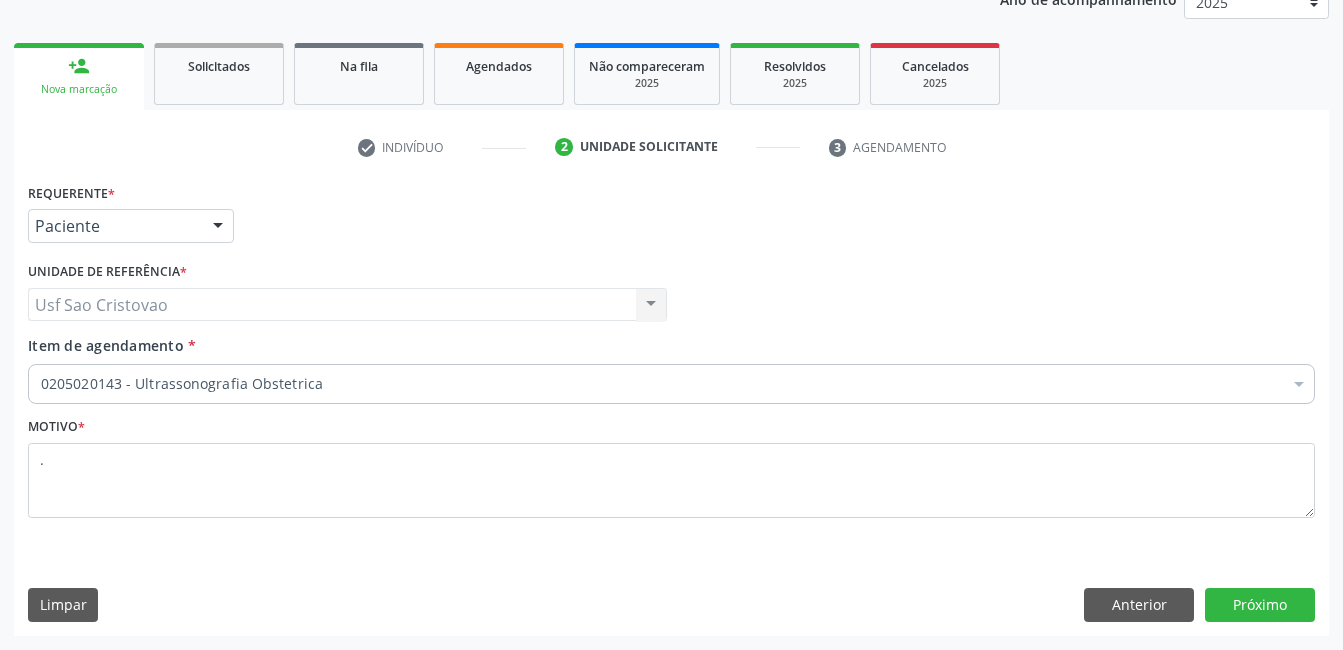 drag, startPoint x: 375, startPoint y: 559, endPoint x: 570, endPoint y: 563, distance: 195.04102 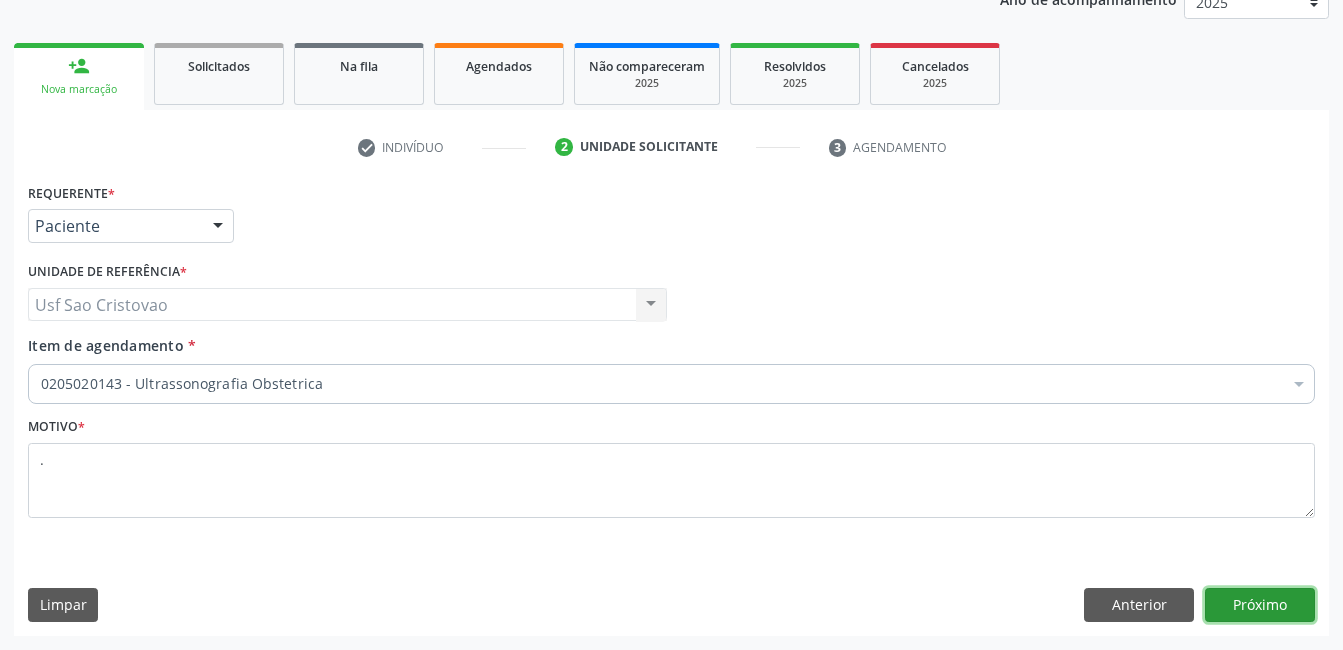 click on "Próximo" at bounding box center (1260, 605) 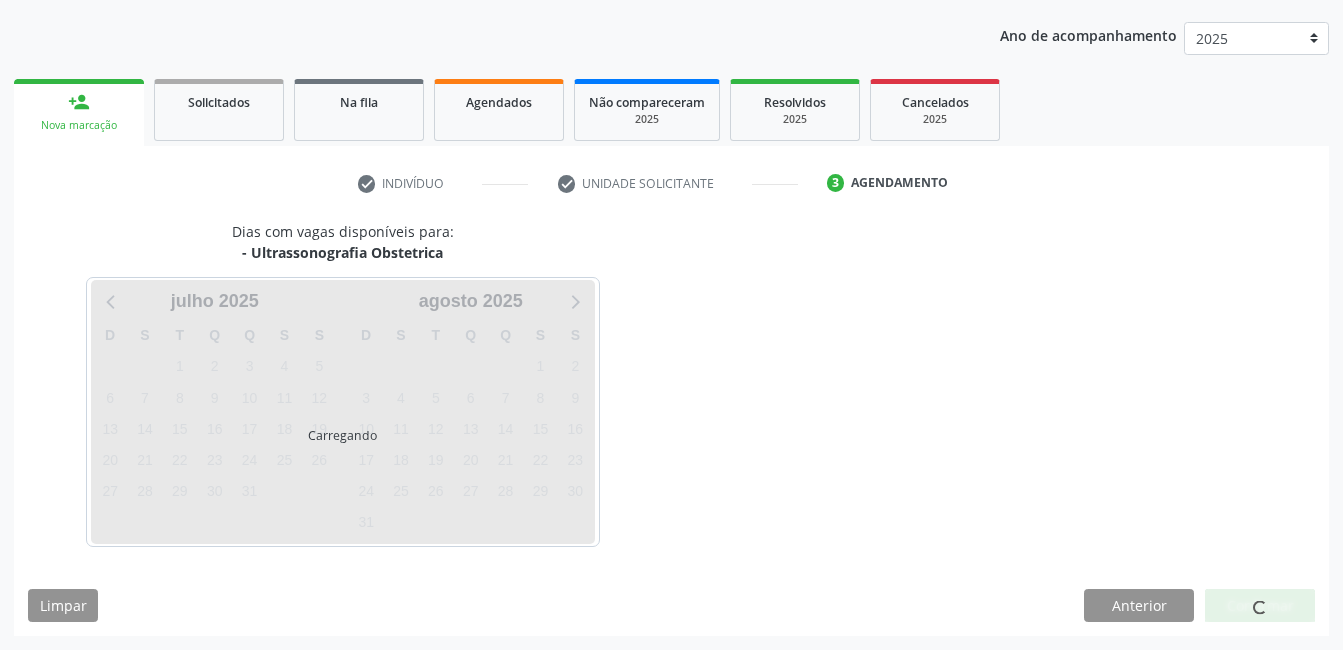 scroll, scrollTop: 220, scrollLeft: 0, axis: vertical 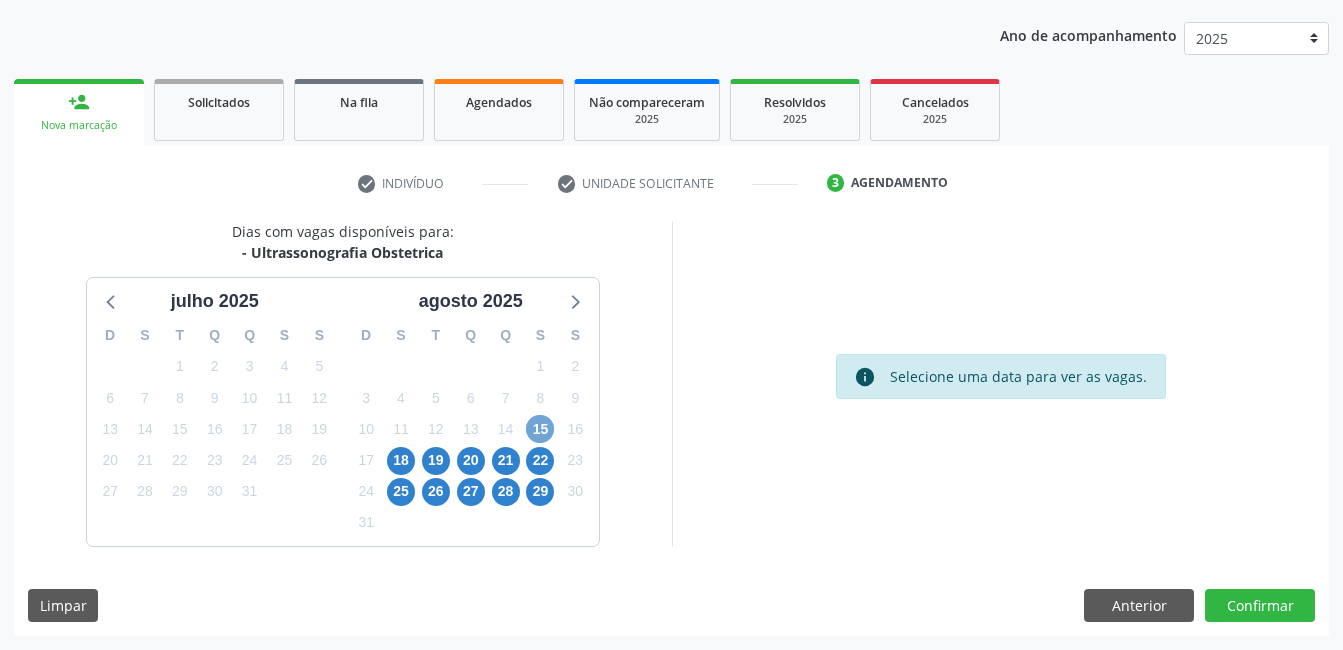 click on "15" at bounding box center [540, 429] 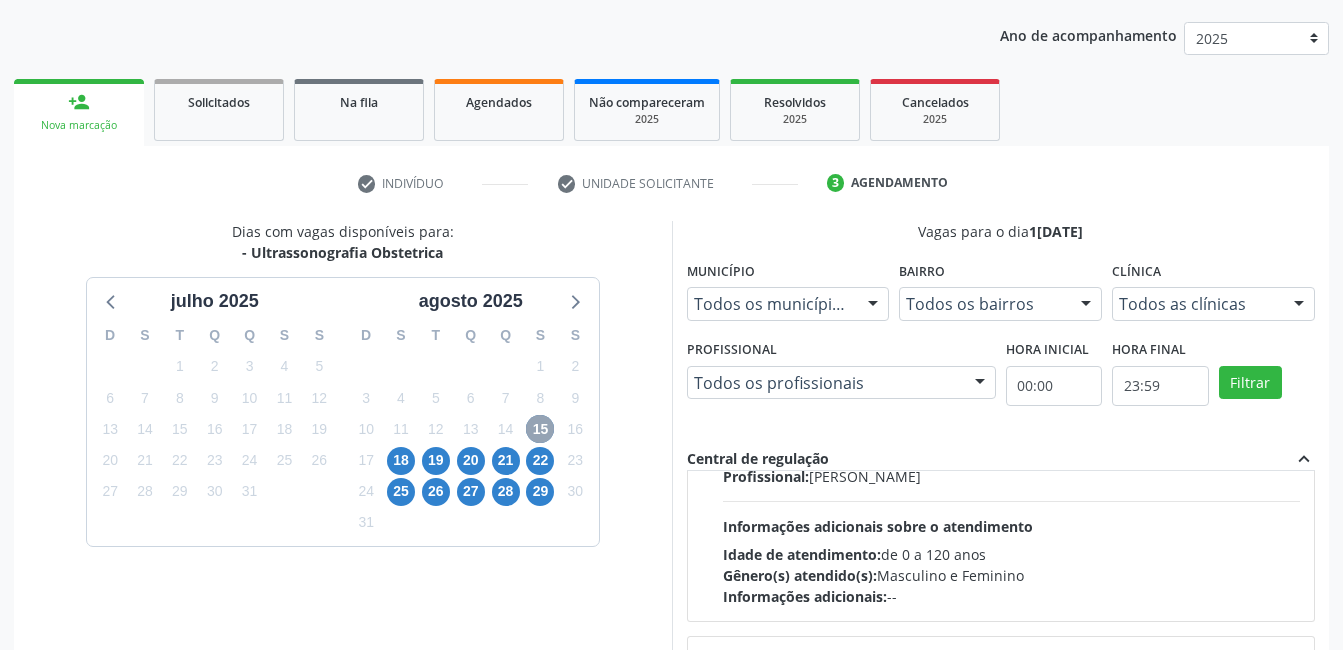 scroll, scrollTop: 100, scrollLeft: 0, axis: vertical 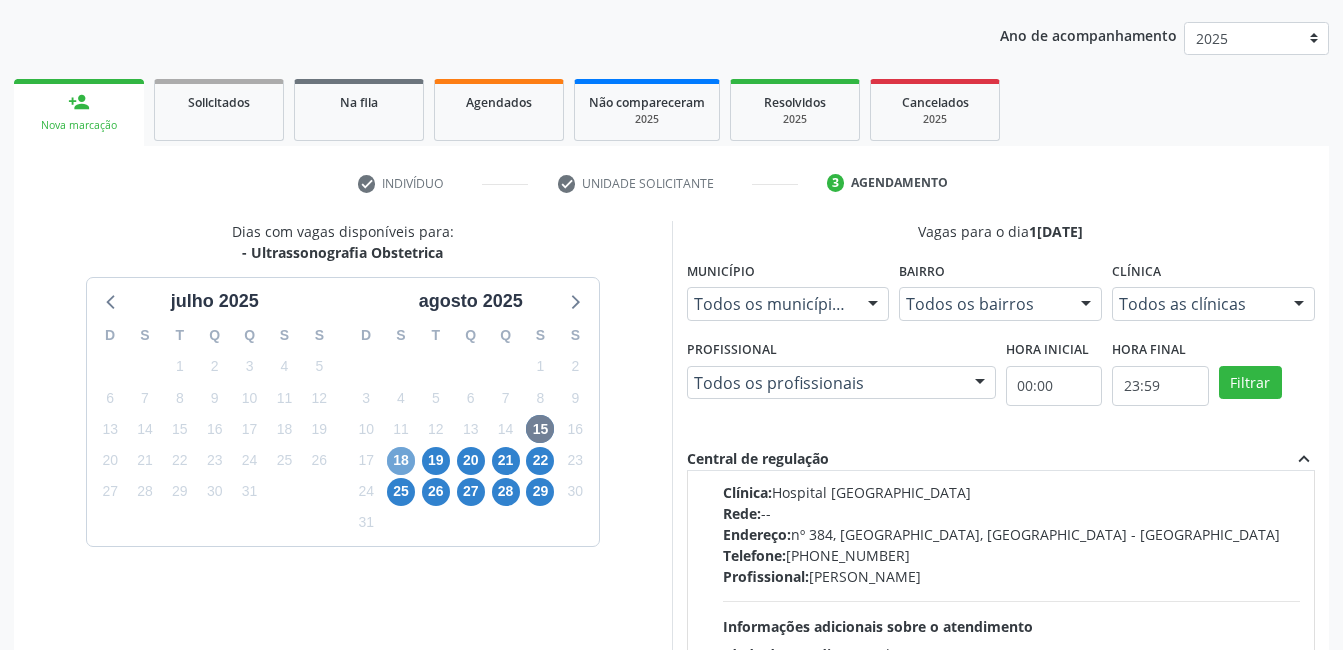 click on "18" at bounding box center [401, 461] 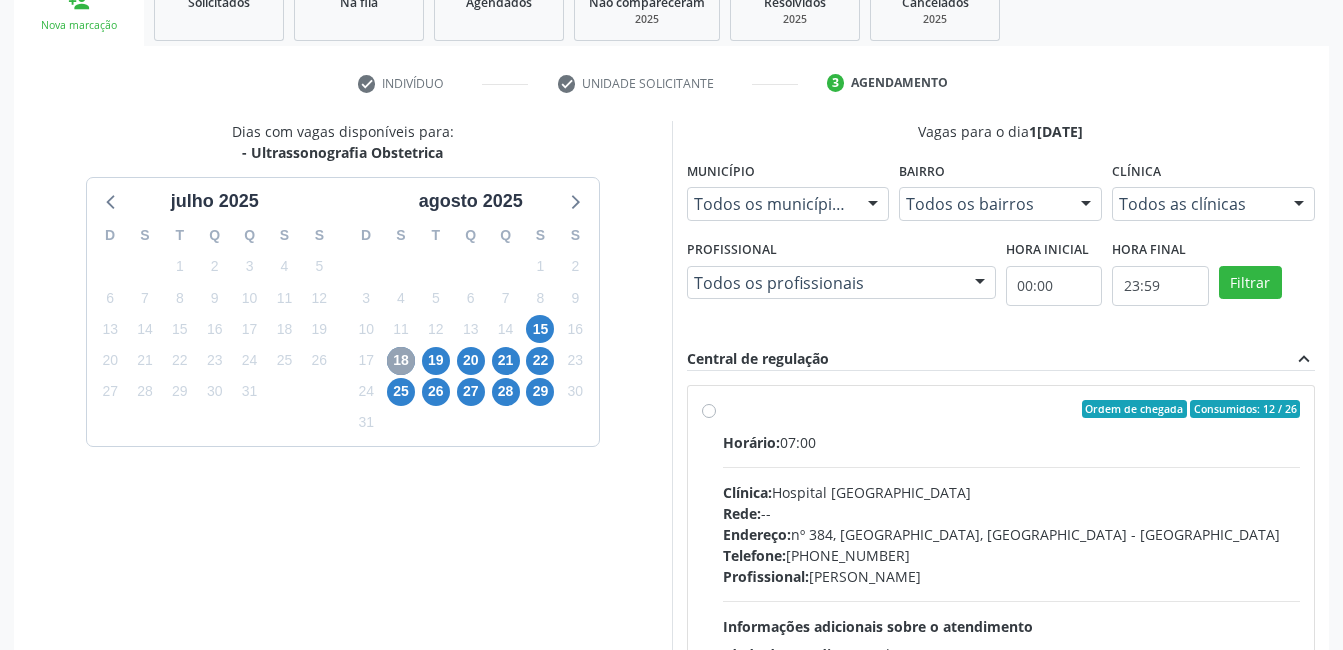 scroll, scrollTop: 420, scrollLeft: 0, axis: vertical 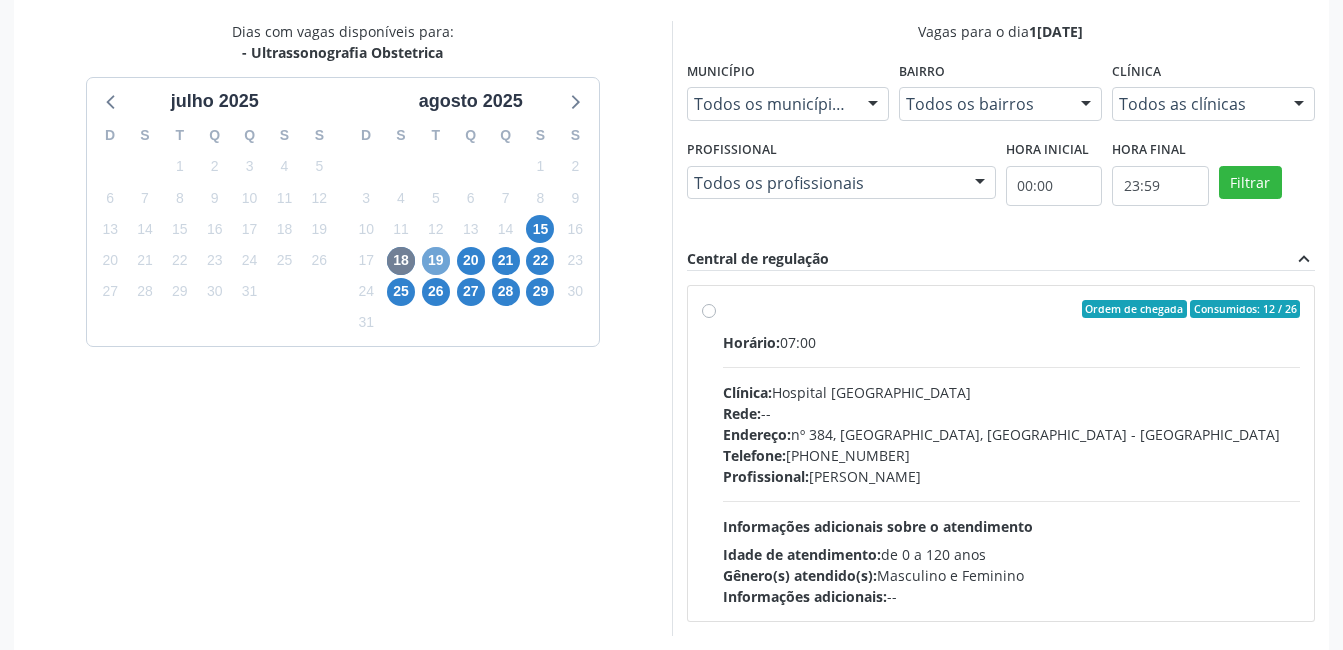 click on "19" at bounding box center [436, 261] 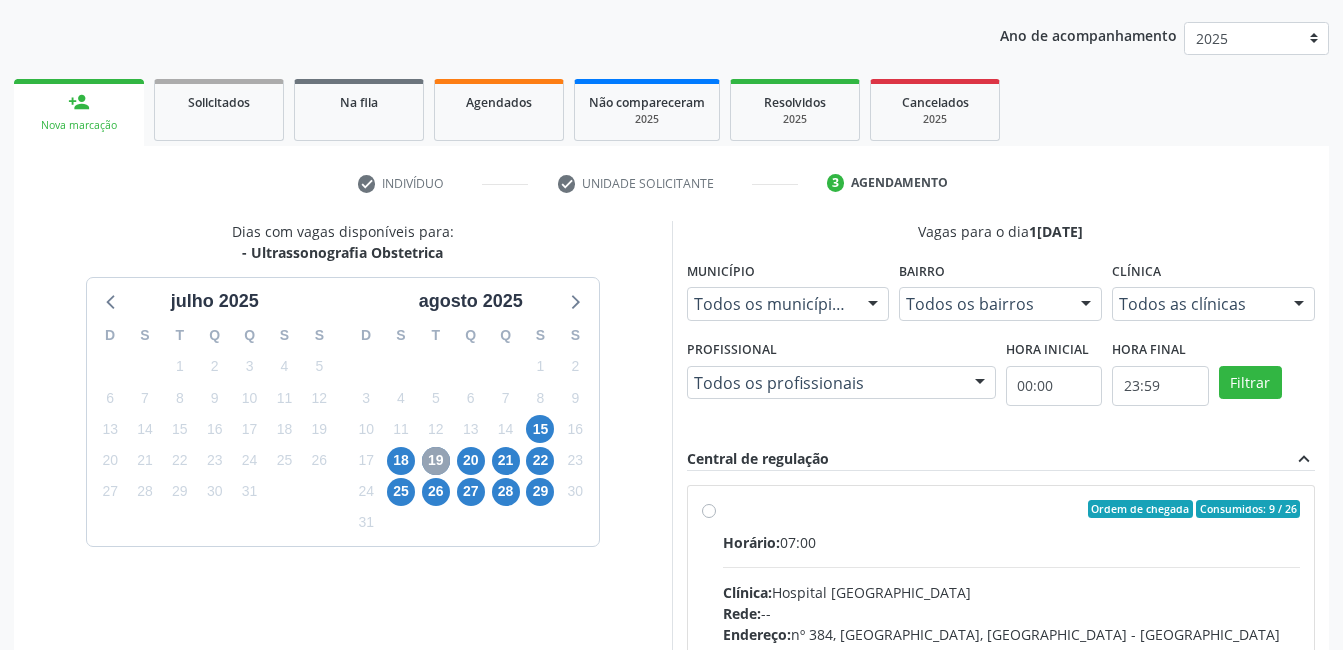 scroll, scrollTop: 420, scrollLeft: 0, axis: vertical 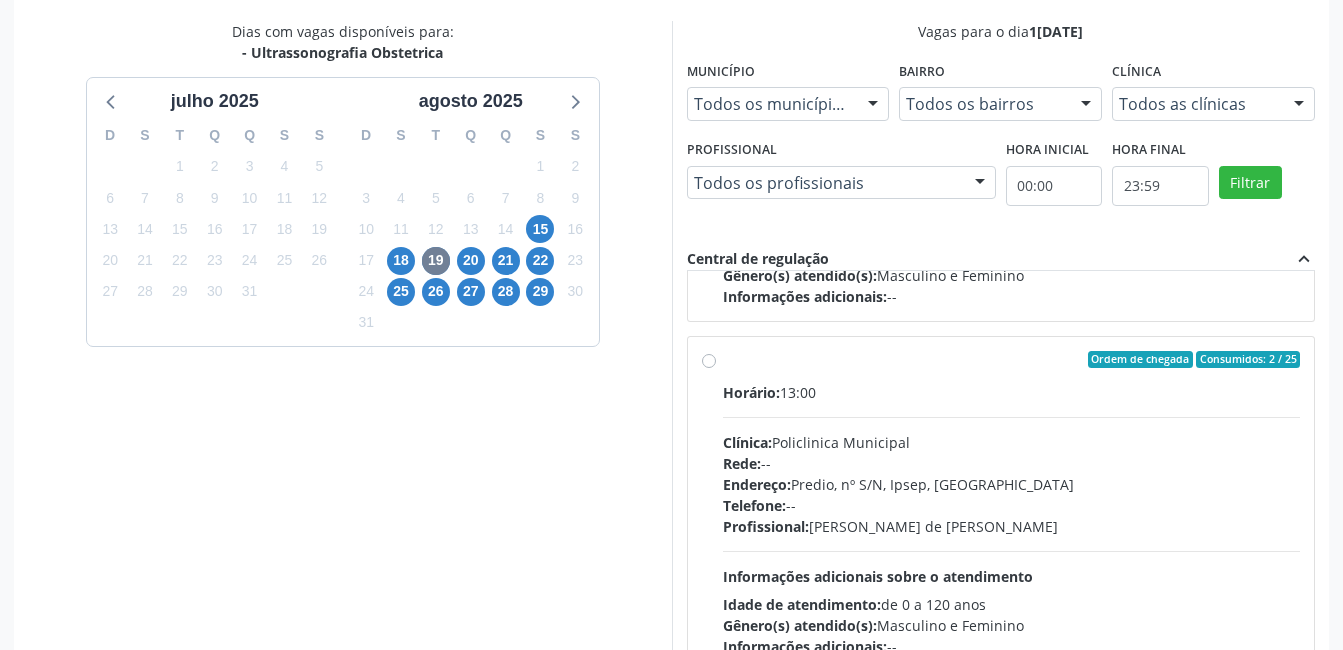 click on "Ordem de chegada
Consumidos: 2 / 25
Horário:   13:00
Clínica:  Policlinica Municipal
Rede:
--
Endereço:   Predio, nº S/N, Ipsep, [GEOGRAPHIC_DATA] - PE
Telefone:   --
Profissional:
[PERSON_NAME] de [PERSON_NAME]
Informações adicionais sobre o atendimento
Idade de atendimento:
de 0 a 120 anos
Gênero(s) atendido(s):
Masculino e Feminino
Informações adicionais:
--" at bounding box center [1012, 504] 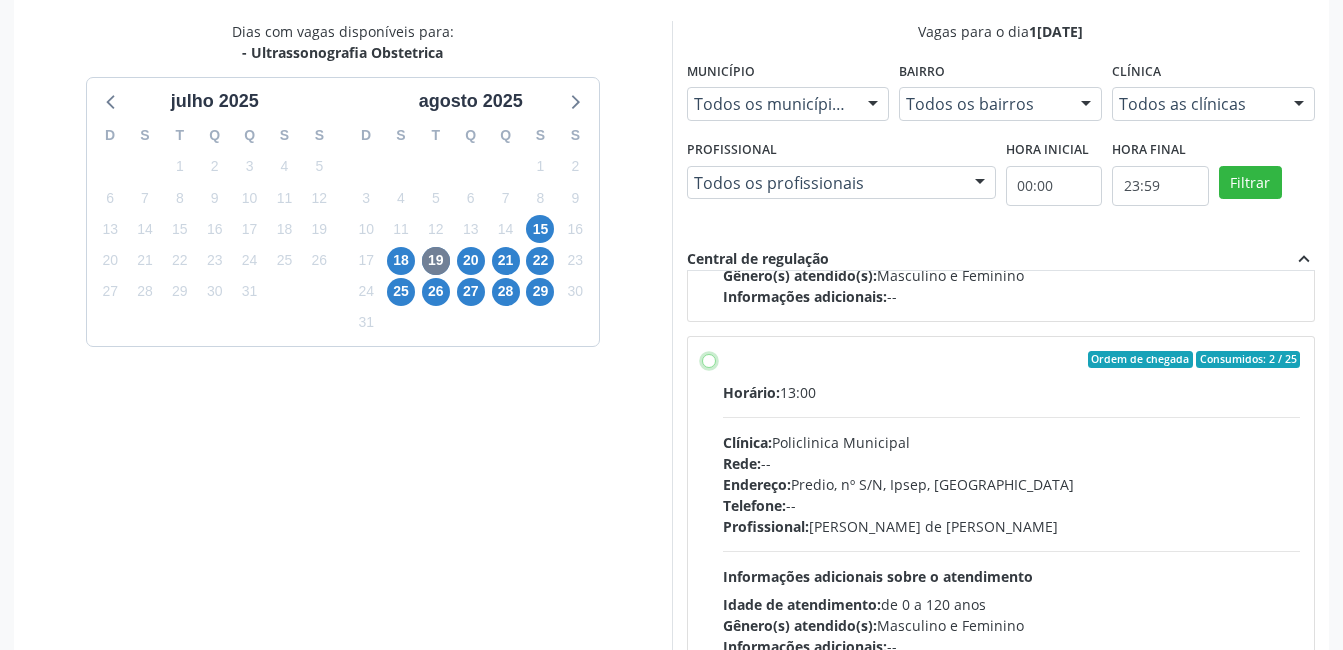 click on "Ordem de chegada
Consumidos: 2 / 25
Horário:   13:00
Clínica:  Policlinica Municipal
Rede:
--
Endereço:   Predio, nº S/N, Ipsep, [GEOGRAPHIC_DATA] - PE
Telefone:   --
Profissional:
[PERSON_NAME] de [PERSON_NAME]
Informações adicionais sobre o atendimento
Idade de atendimento:
de 0 a 120 anos
Gênero(s) atendido(s):
Masculino e Feminino
Informações adicionais:
--" at bounding box center [709, 360] 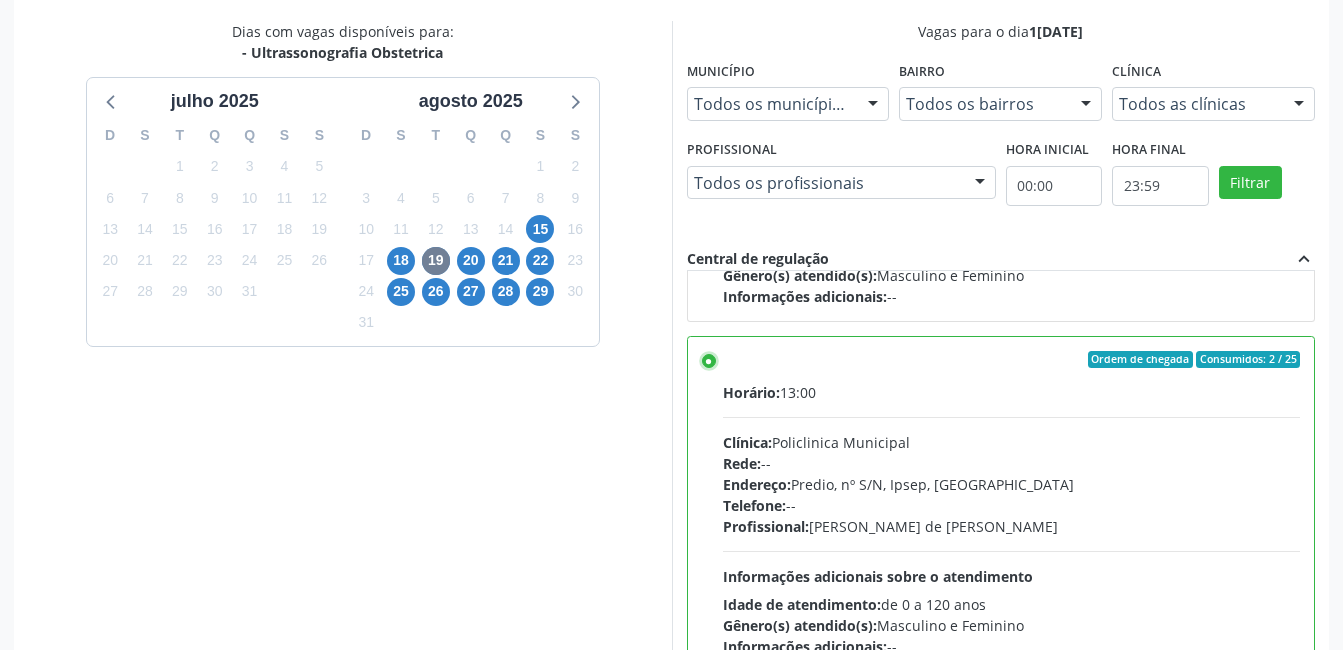 scroll, scrollTop: 545, scrollLeft: 0, axis: vertical 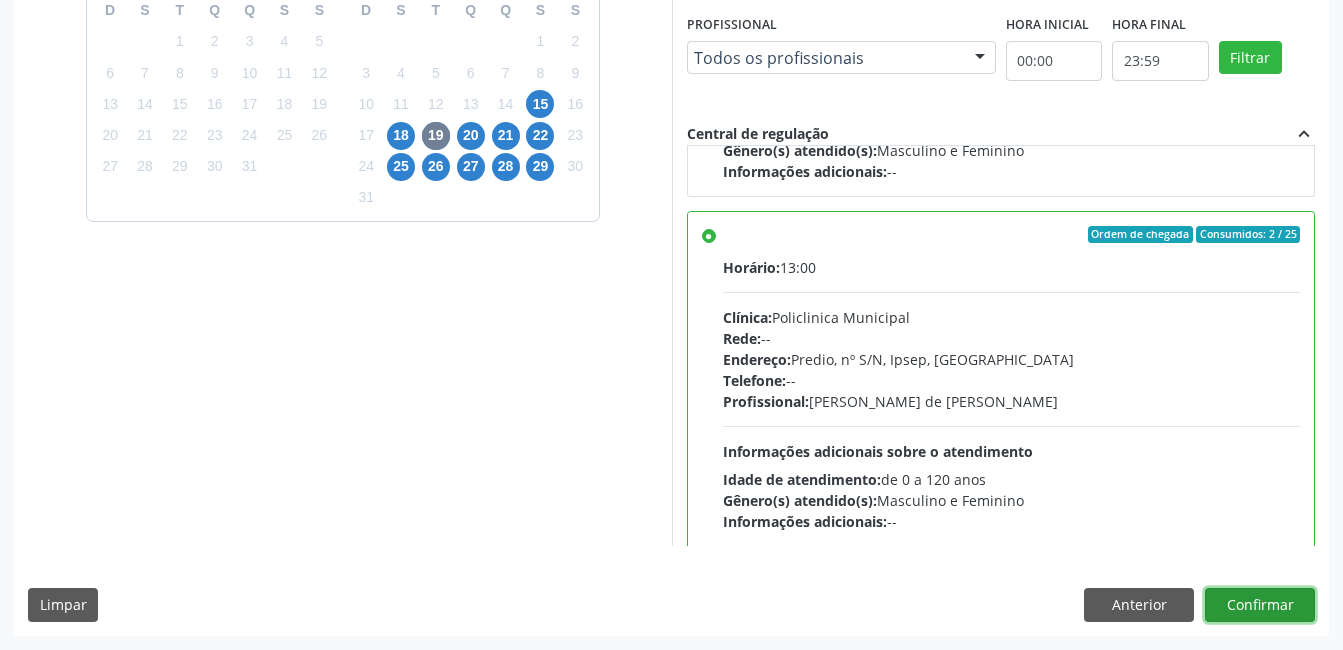 click on "Confirmar" at bounding box center (1260, 605) 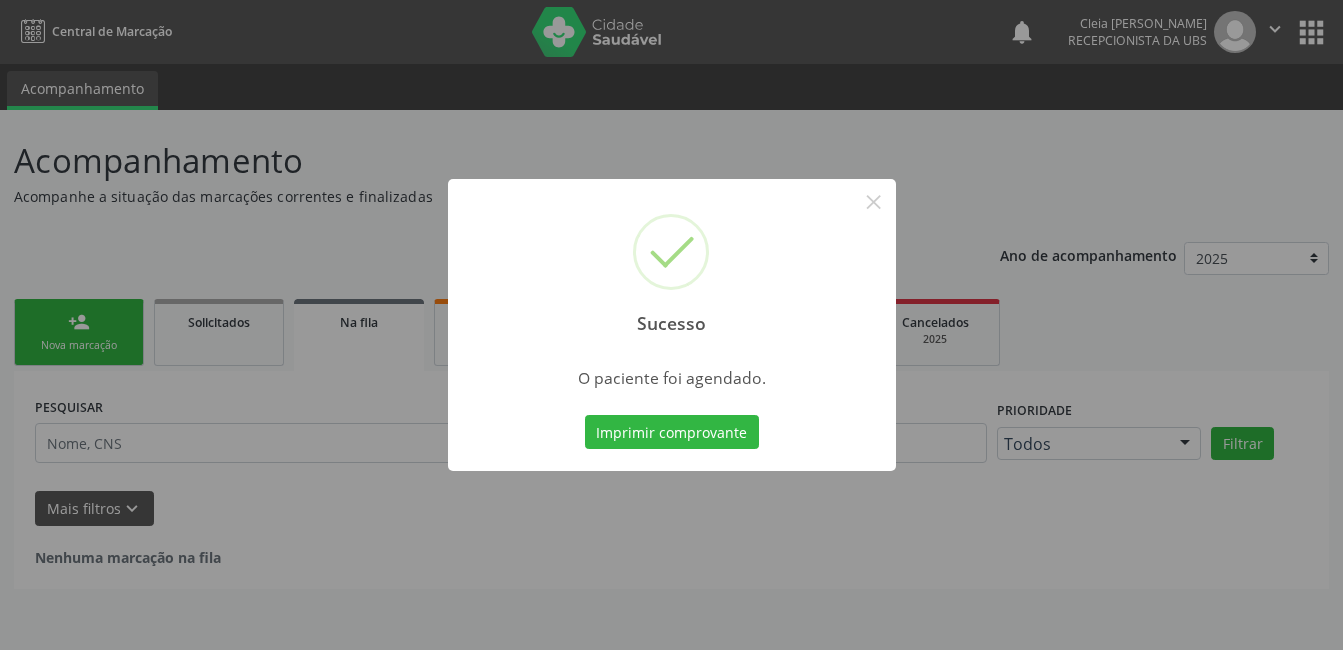 scroll, scrollTop: 0, scrollLeft: 0, axis: both 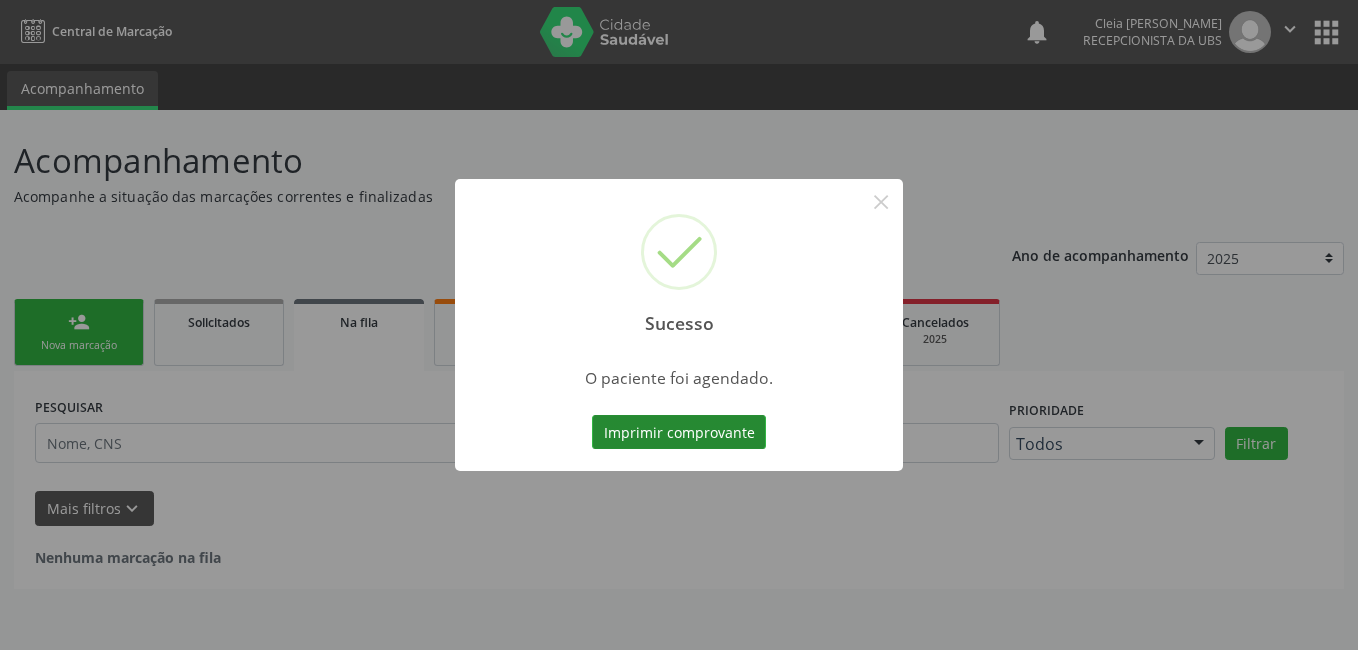 click on "Imprimir comprovante" at bounding box center [679, 432] 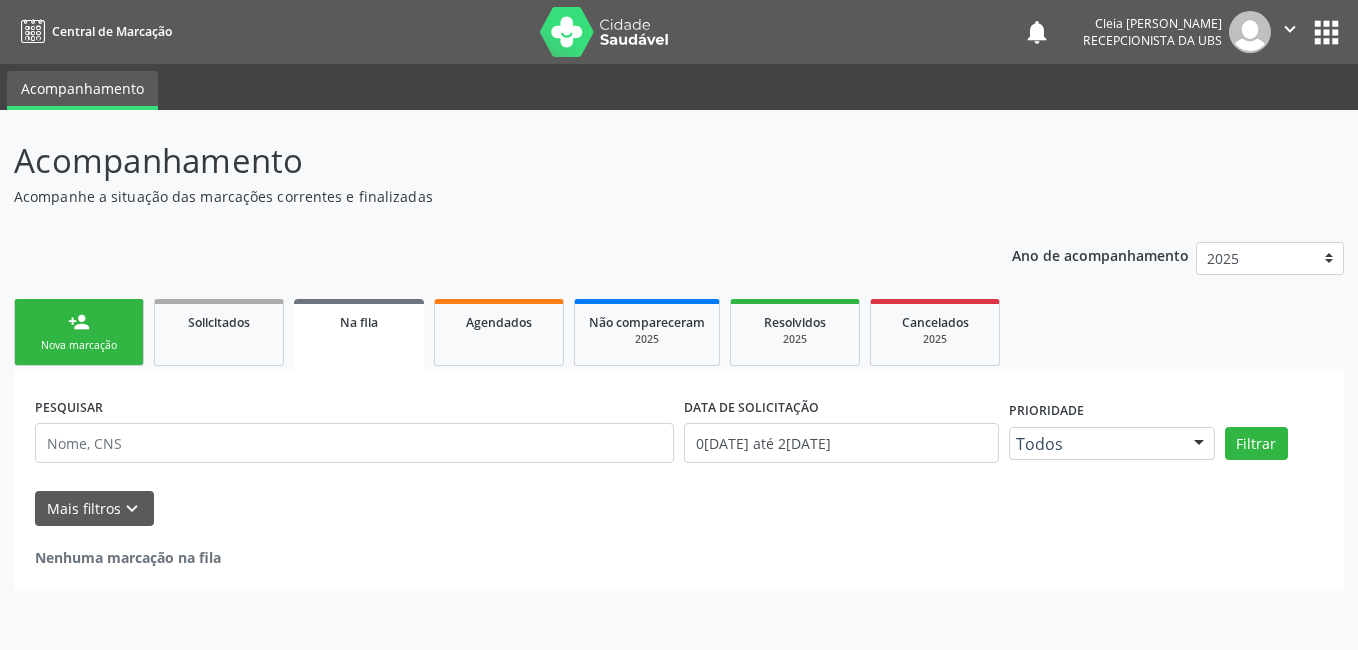 click on "person_add
Nova marcação" at bounding box center [79, 332] 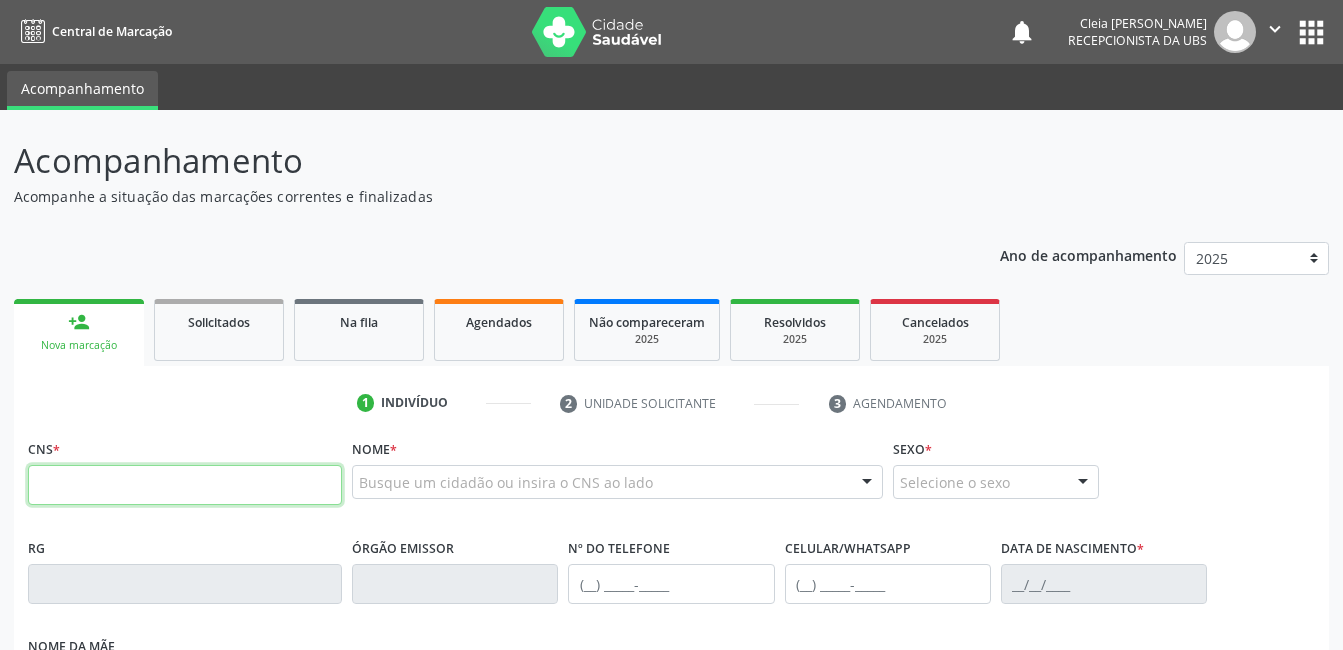 click at bounding box center [185, 485] 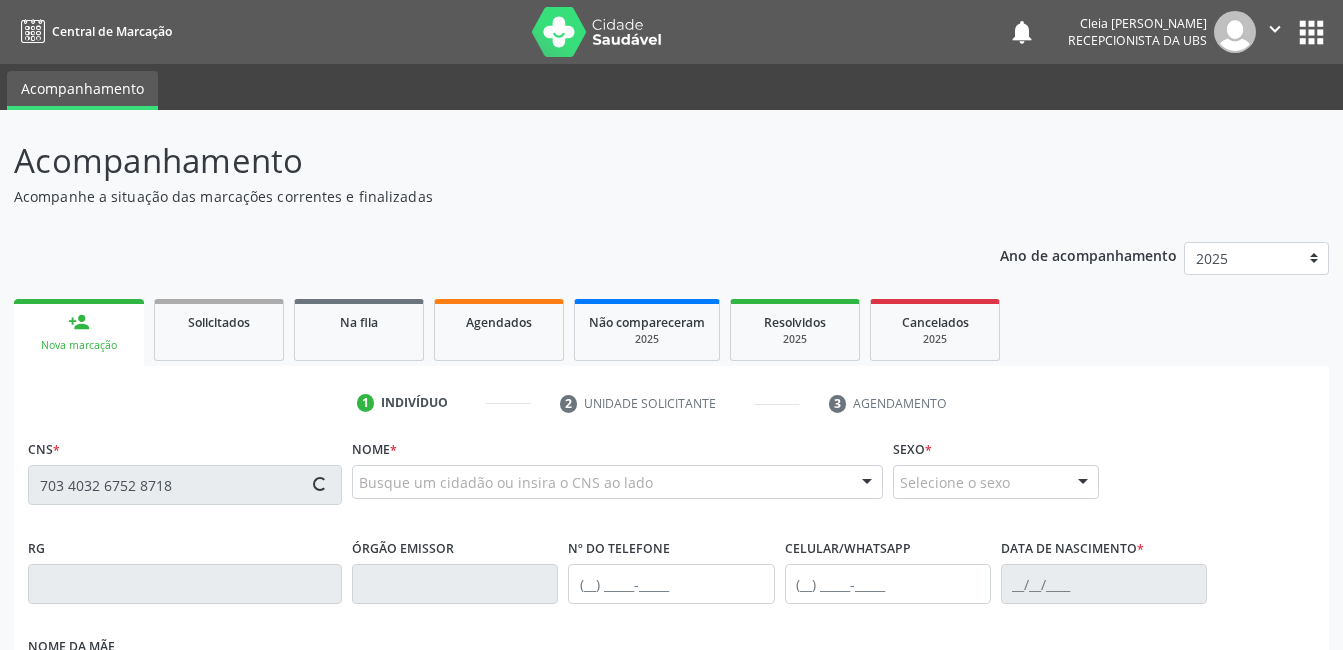 type on "703 4032 6752 8718" 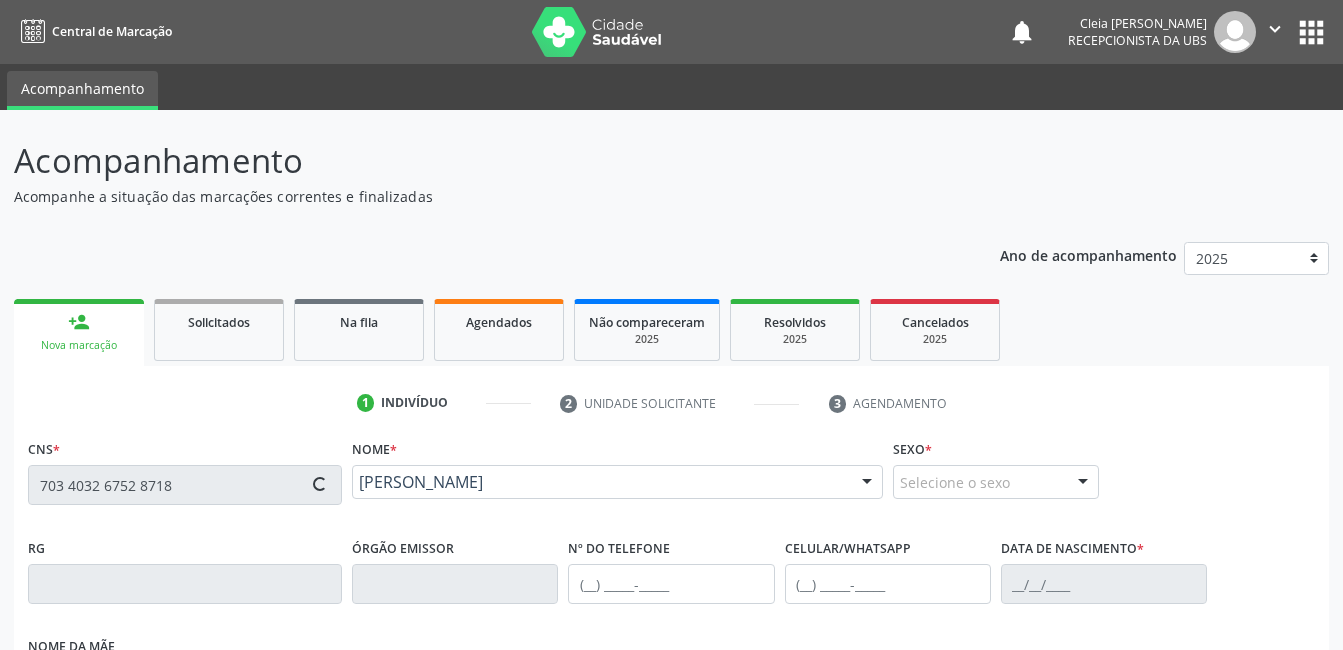 type on "[PHONE_NUMBER]" 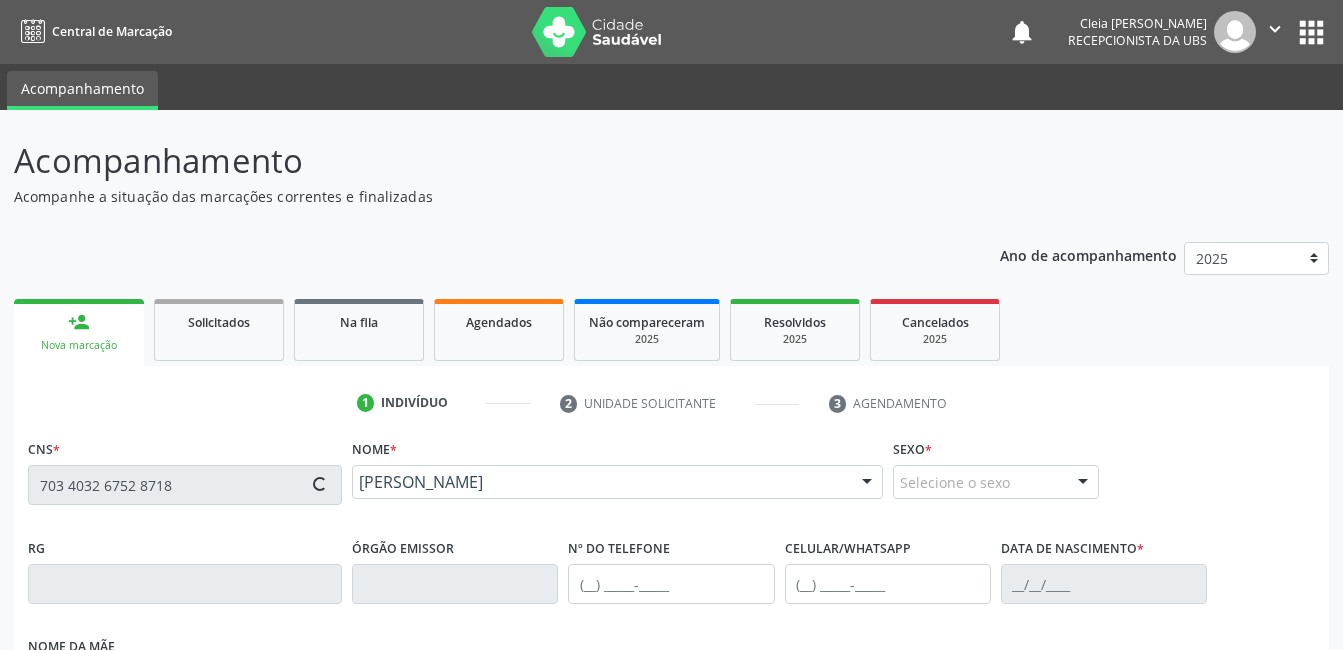 type on "[PHONE_NUMBER]" 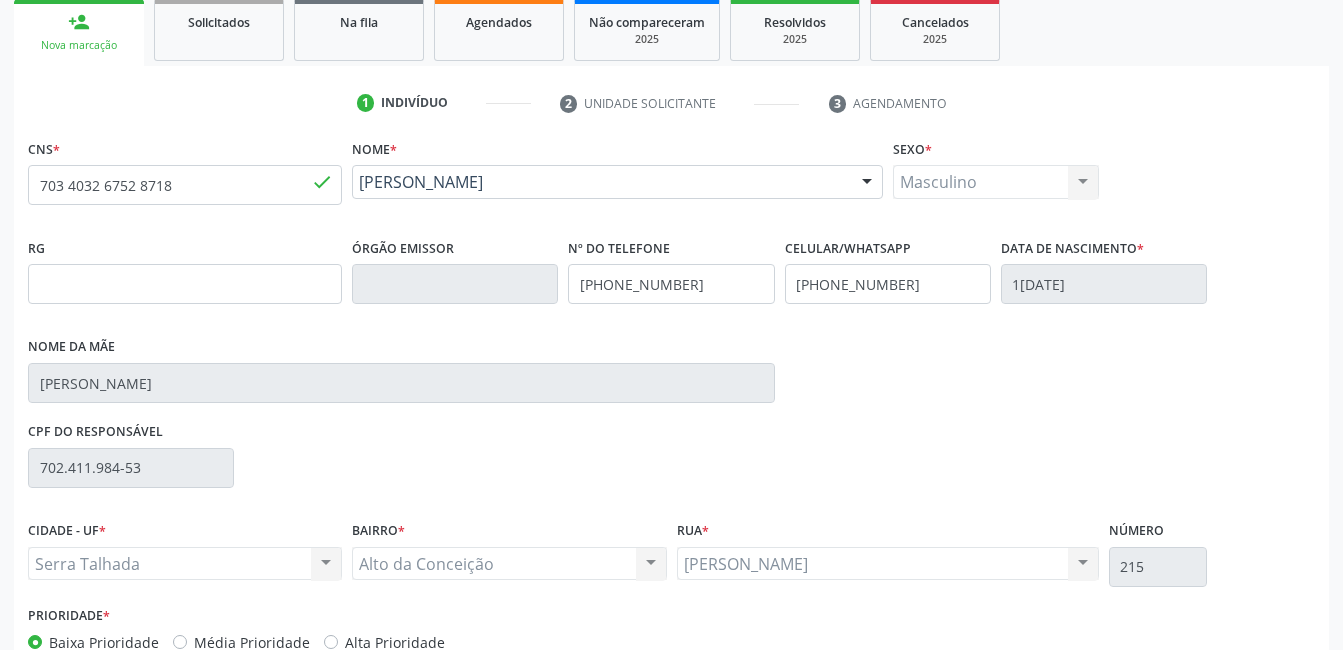 scroll, scrollTop: 420, scrollLeft: 0, axis: vertical 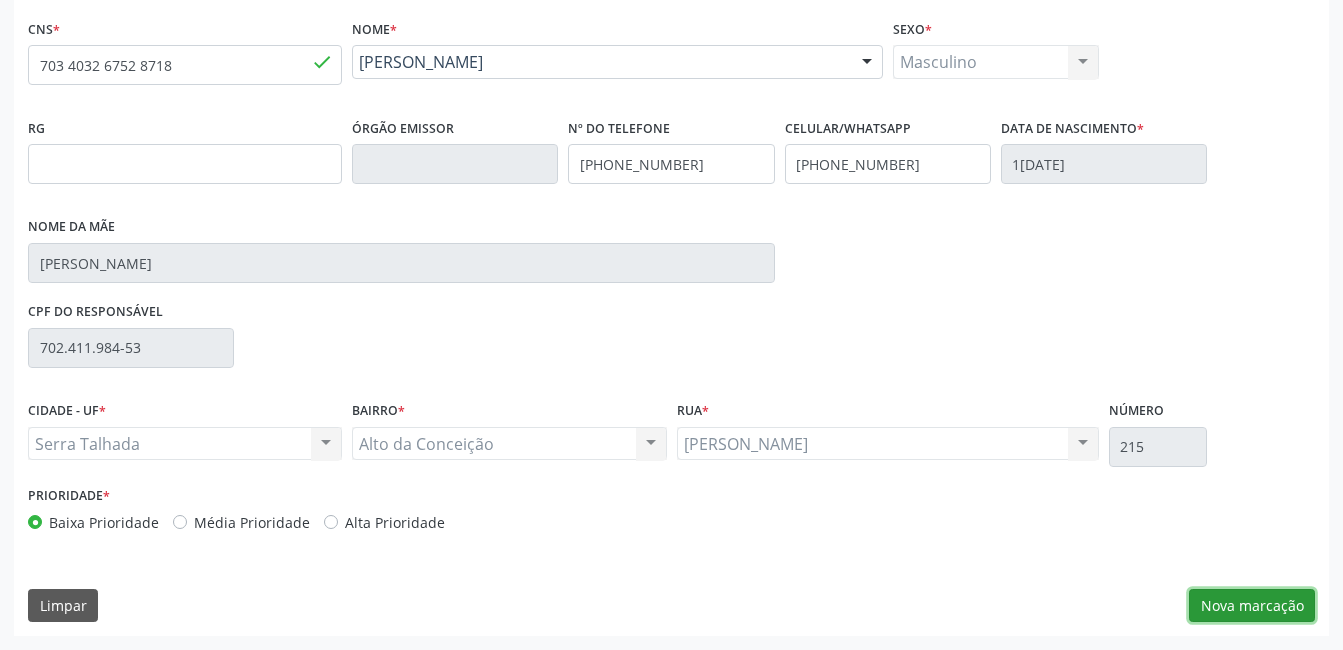 click on "Nova marcação" at bounding box center [1252, 606] 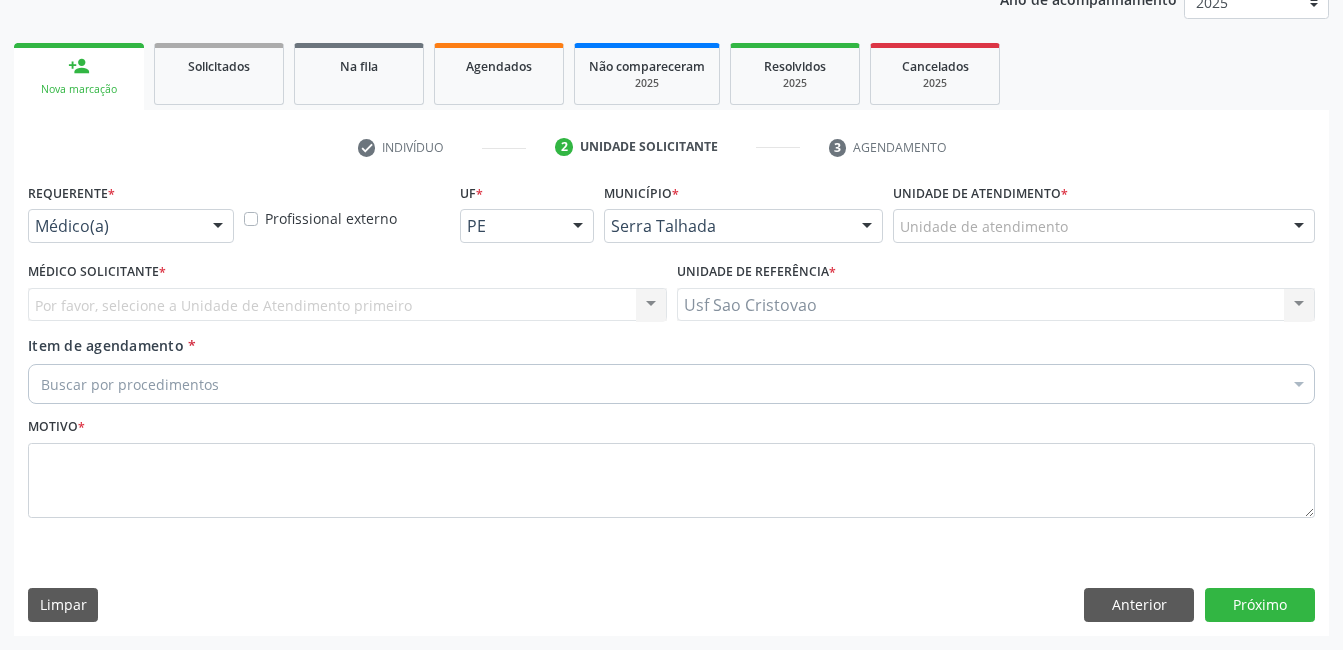 scroll, scrollTop: 256, scrollLeft: 0, axis: vertical 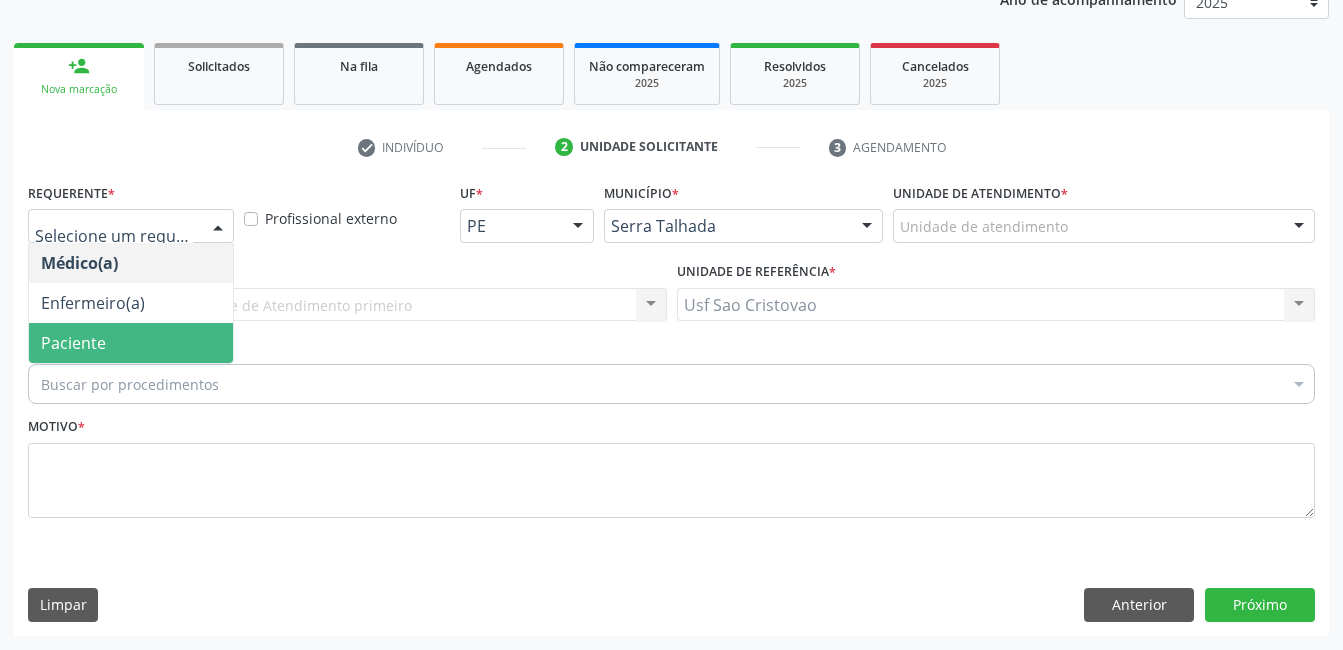 click on "Paciente" at bounding box center [131, 343] 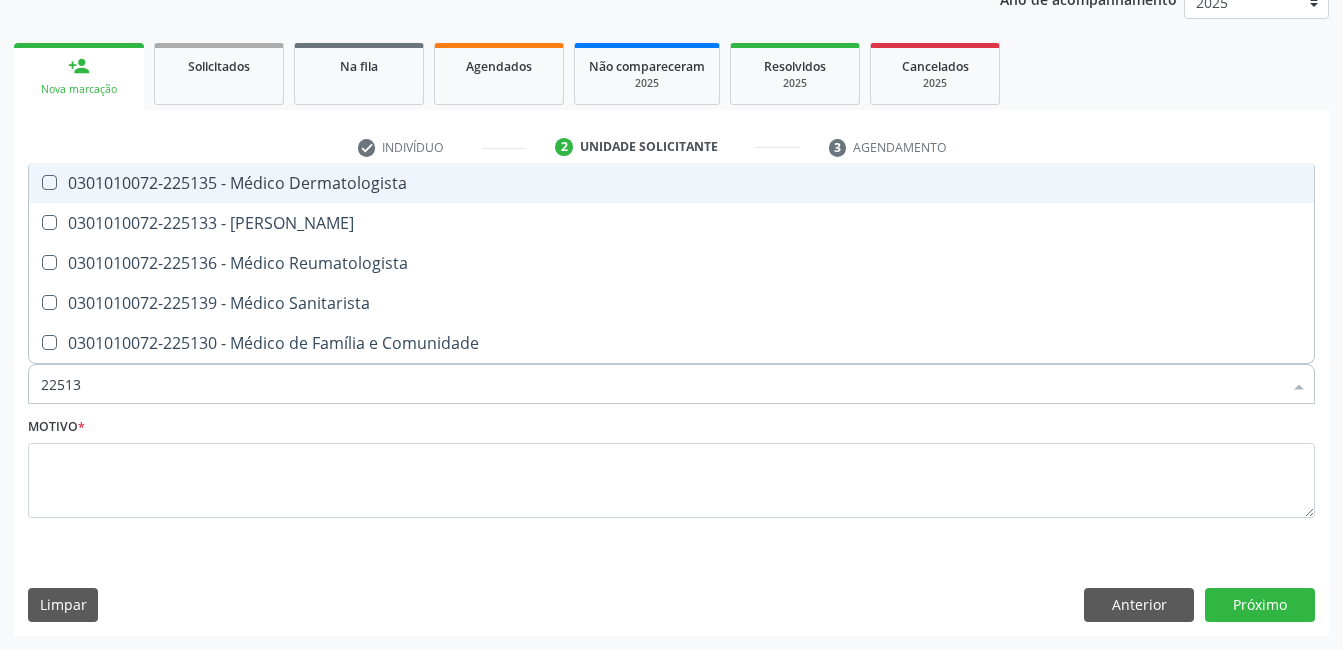 type on "225133" 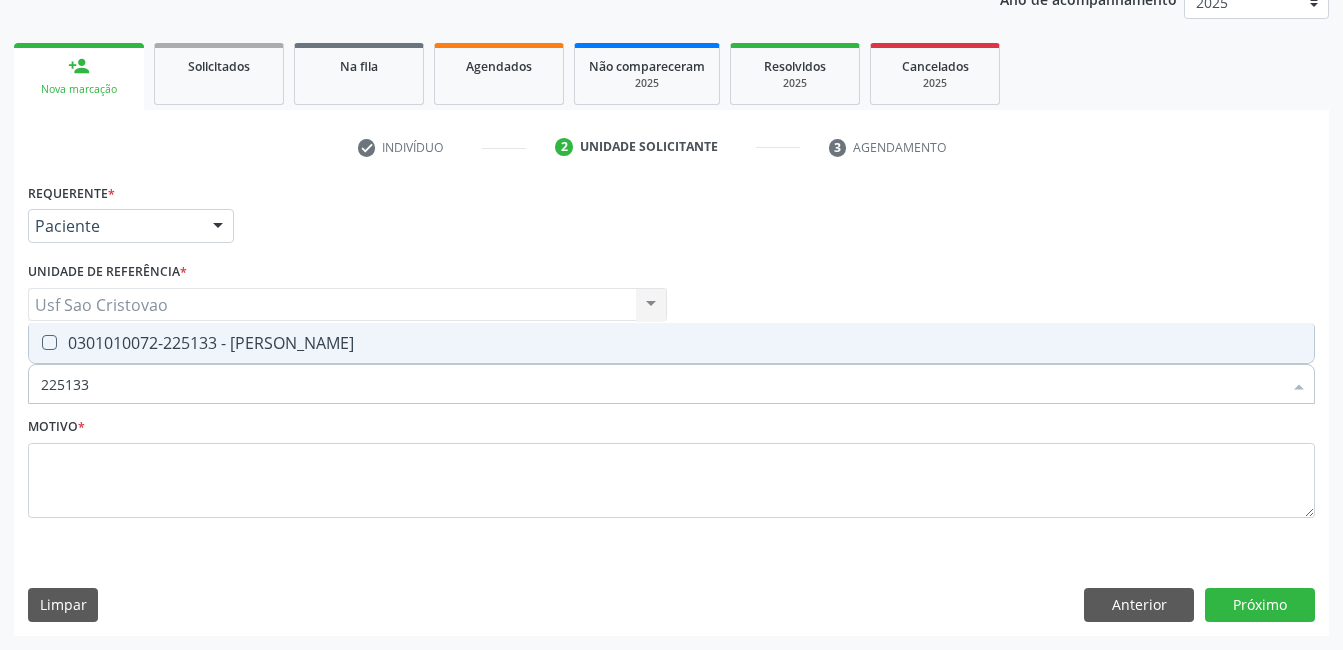 click on "0301010072-225133 - [PERSON_NAME]" at bounding box center [671, 343] 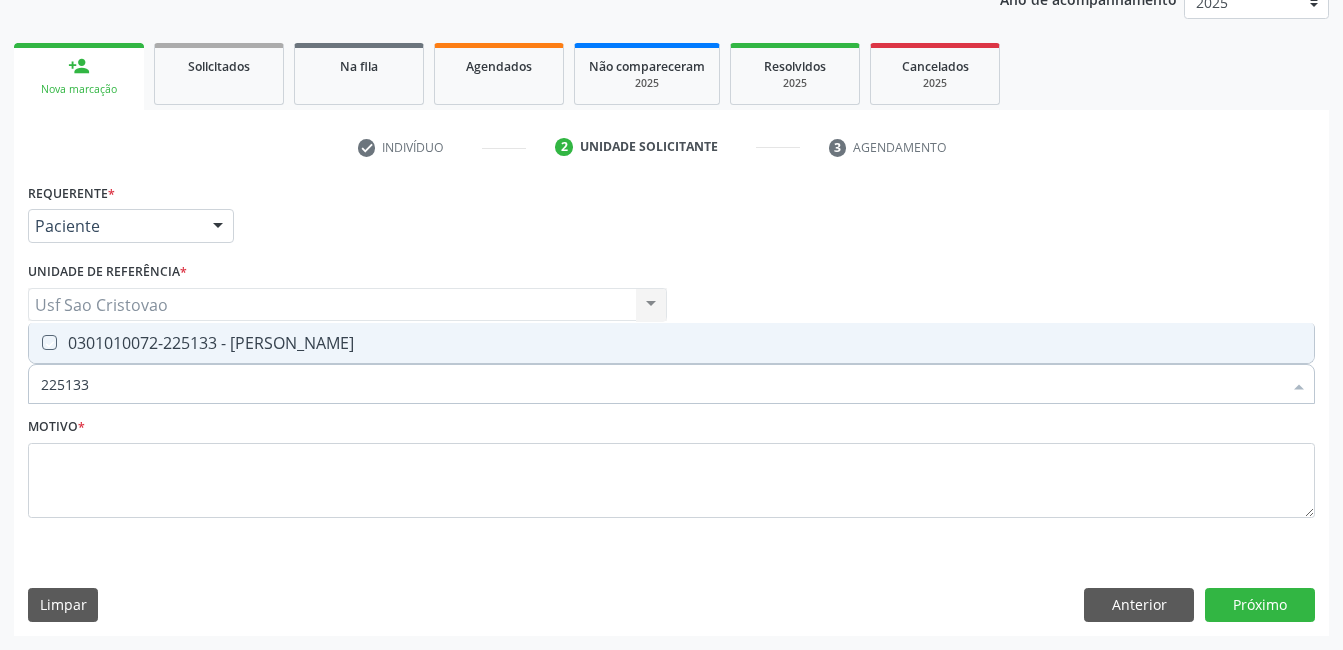 checkbox on "true" 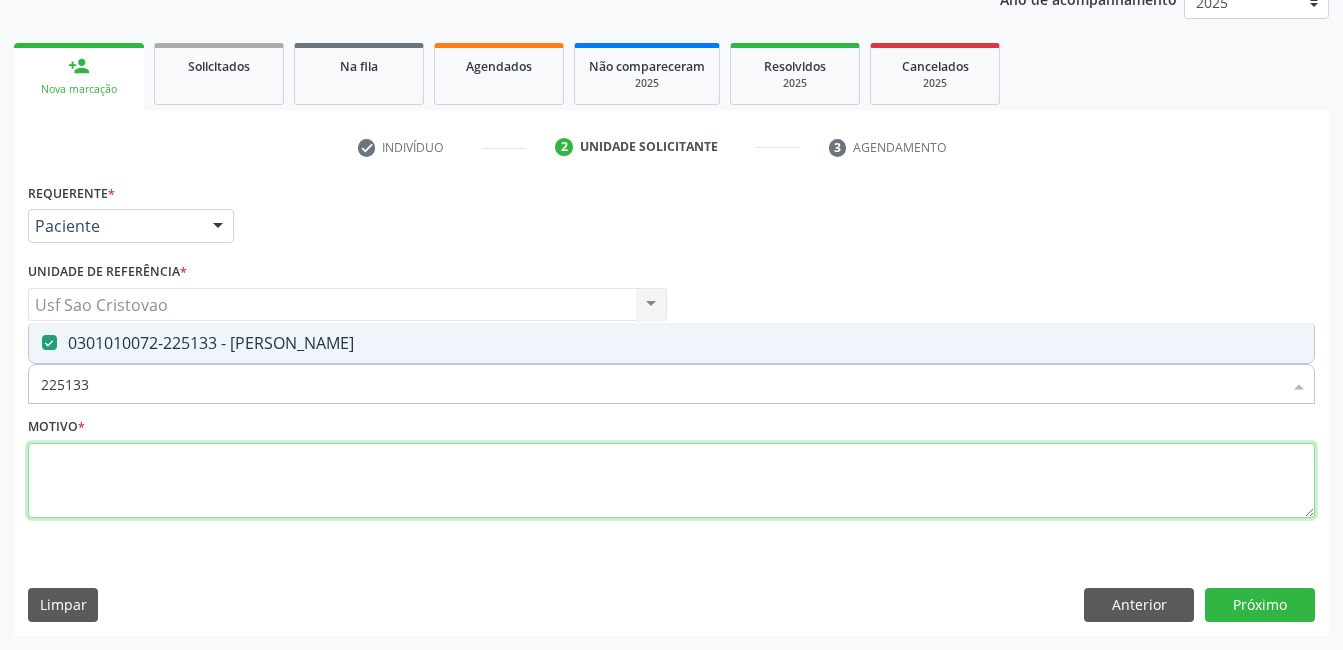 click at bounding box center [671, 481] 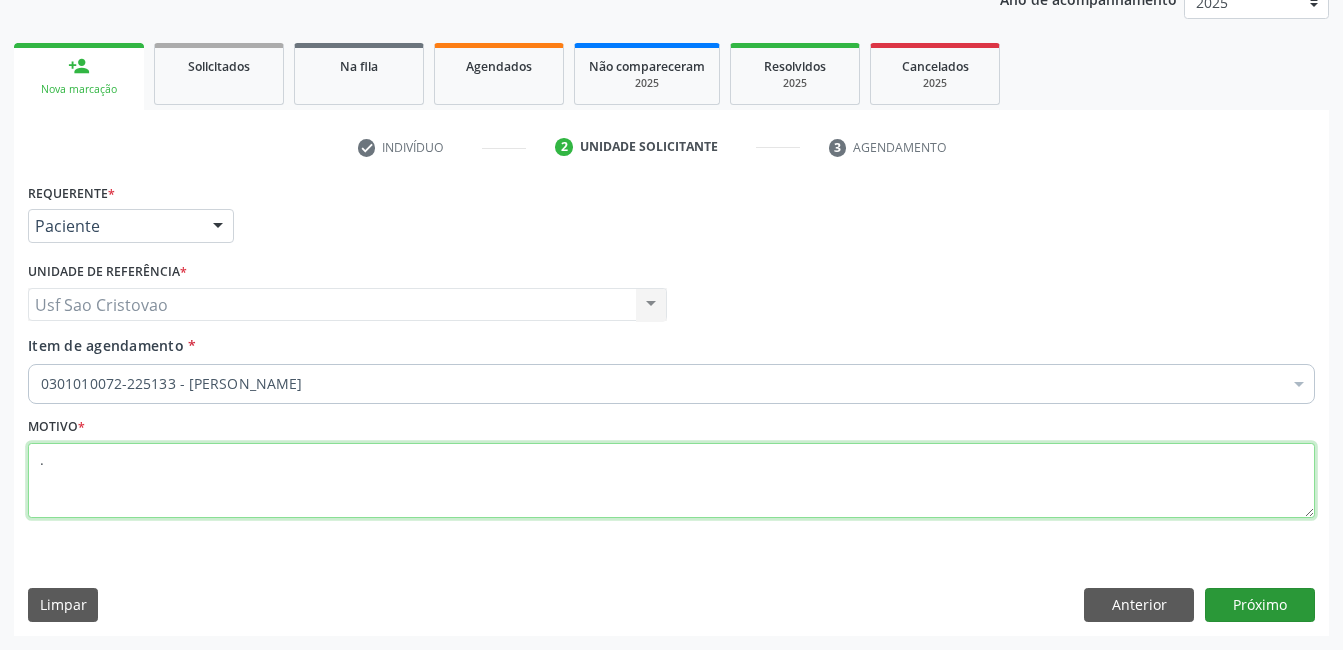 type on "." 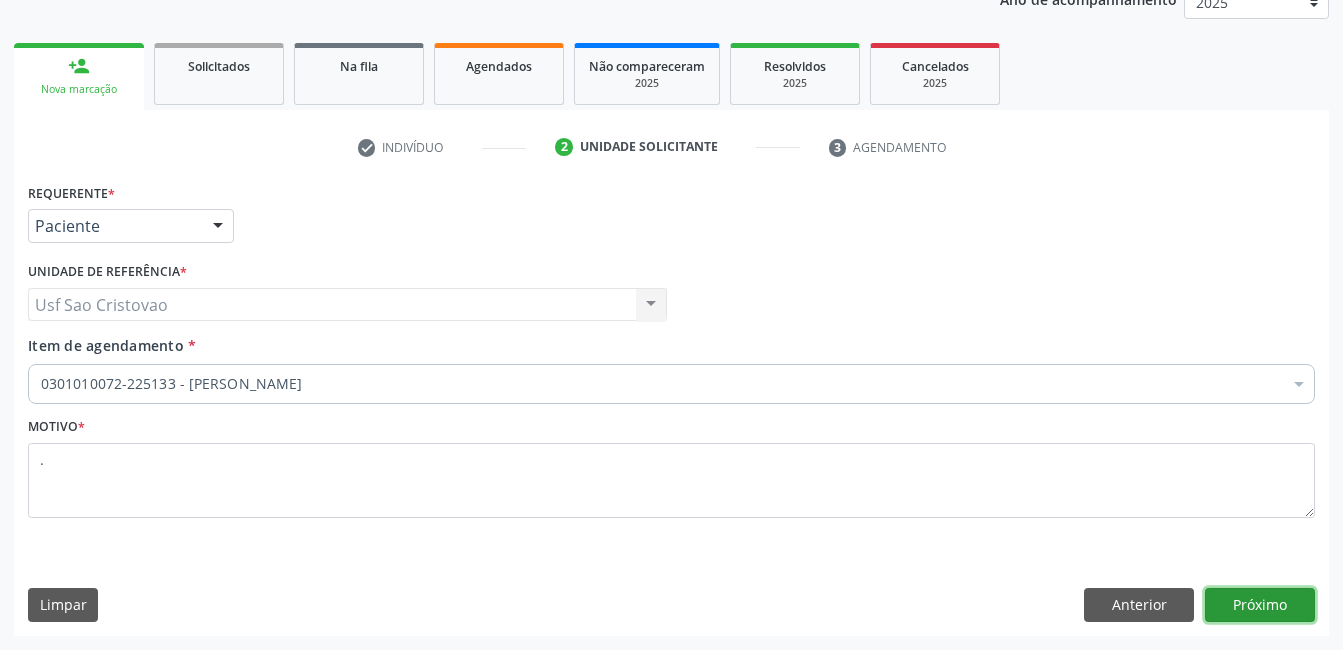 click on "Próximo" at bounding box center (1260, 605) 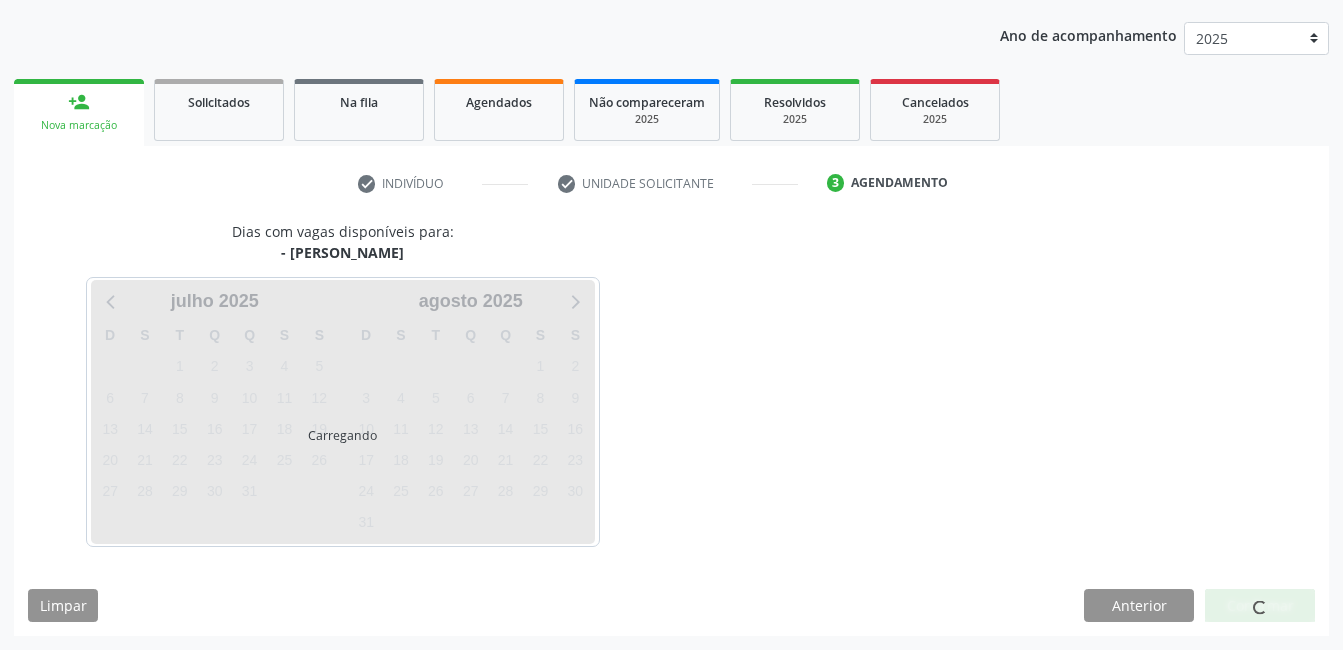 scroll, scrollTop: 256, scrollLeft: 0, axis: vertical 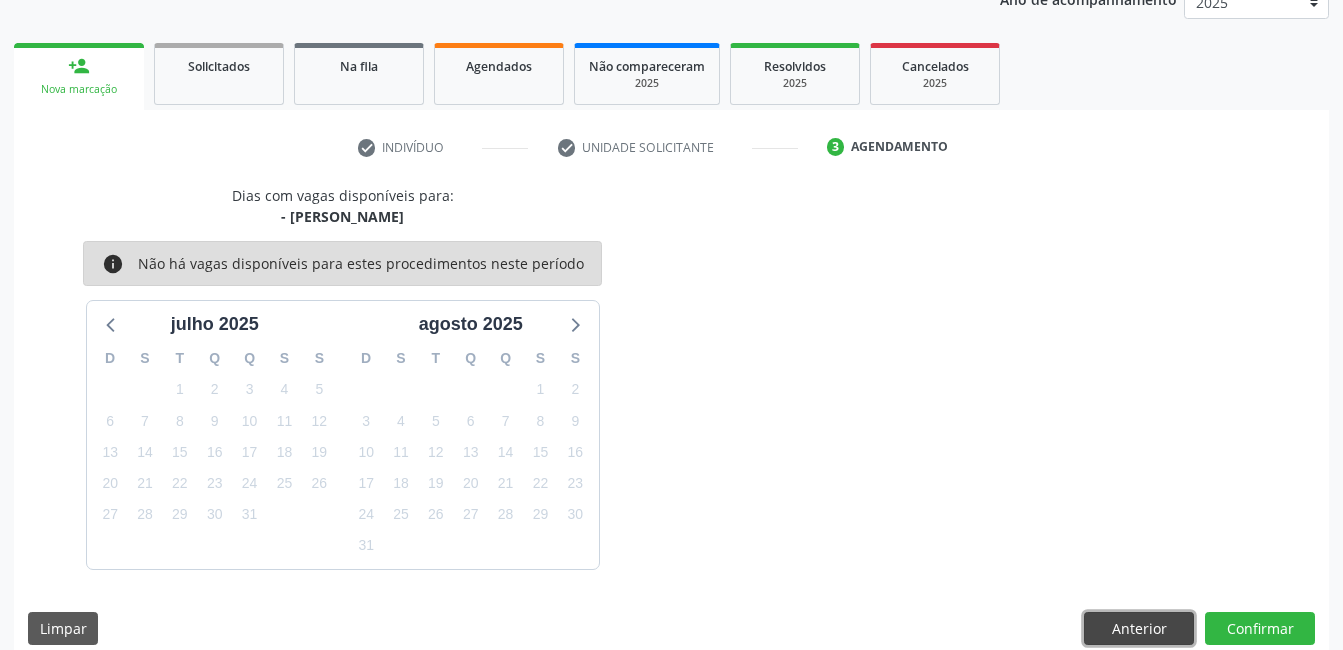click on "Anterior" at bounding box center [1139, 629] 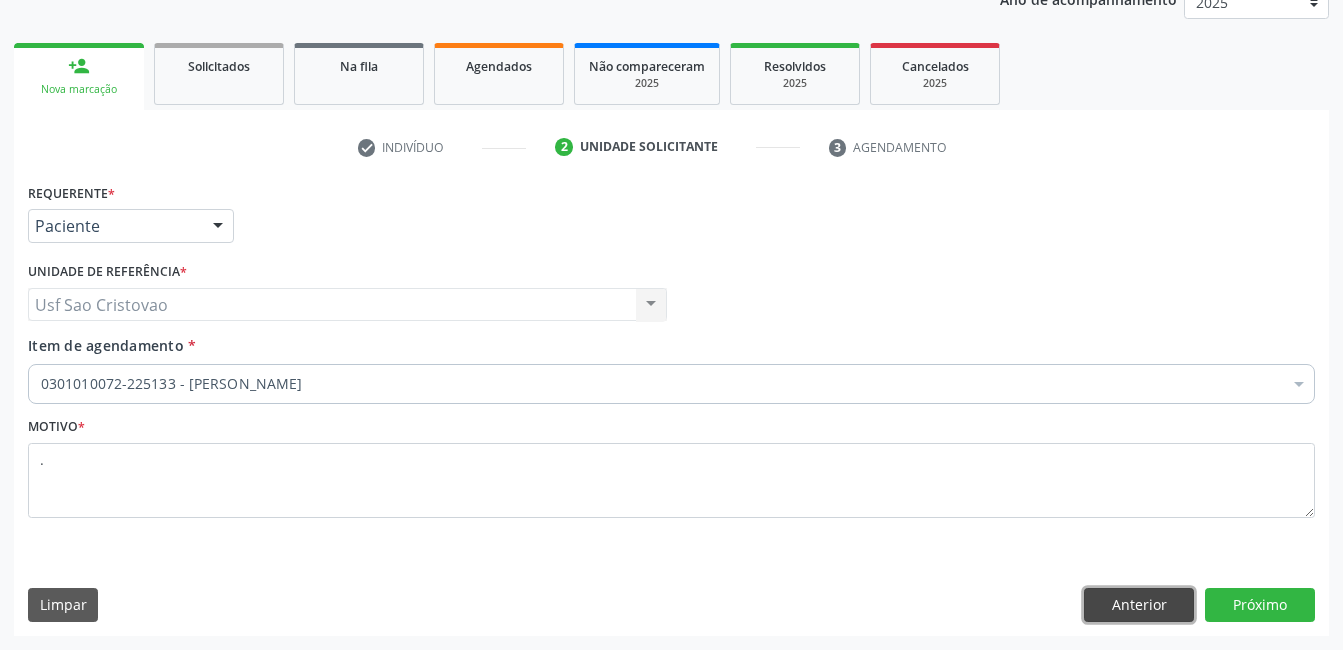 click on "Anterior" at bounding box center [1139, 605] 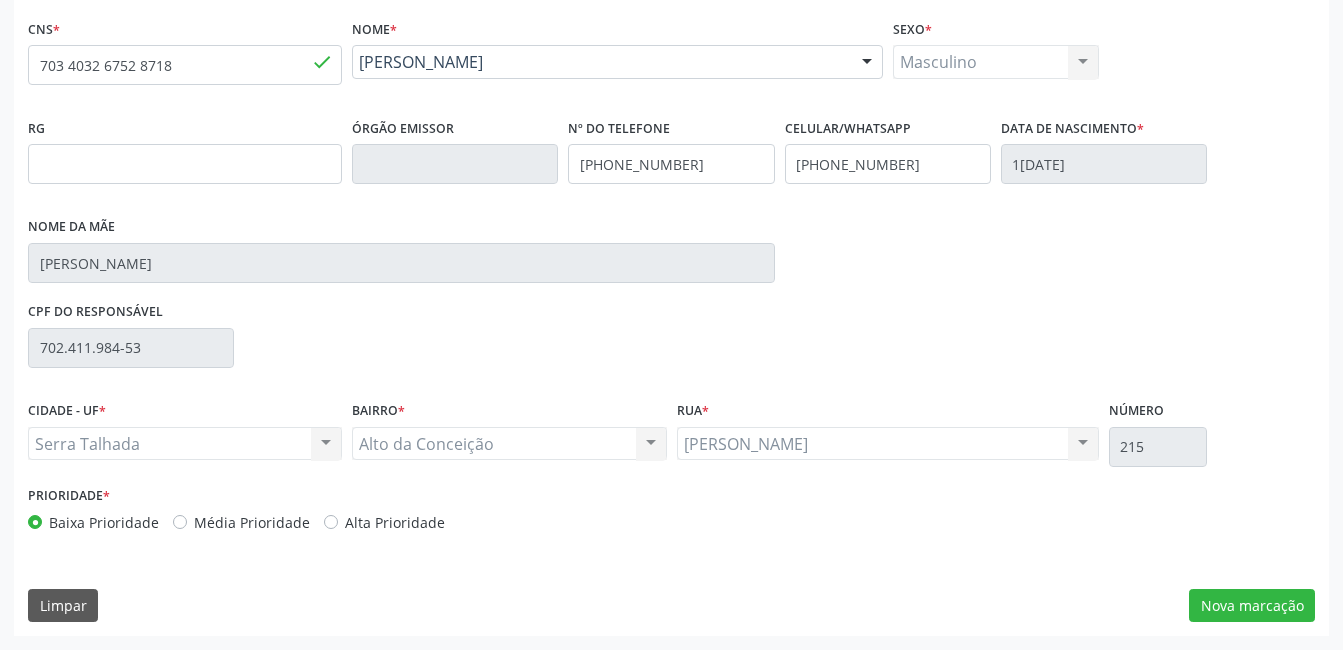scroll, scrollTop: 220, scrollLeft: 0, axis: vertical 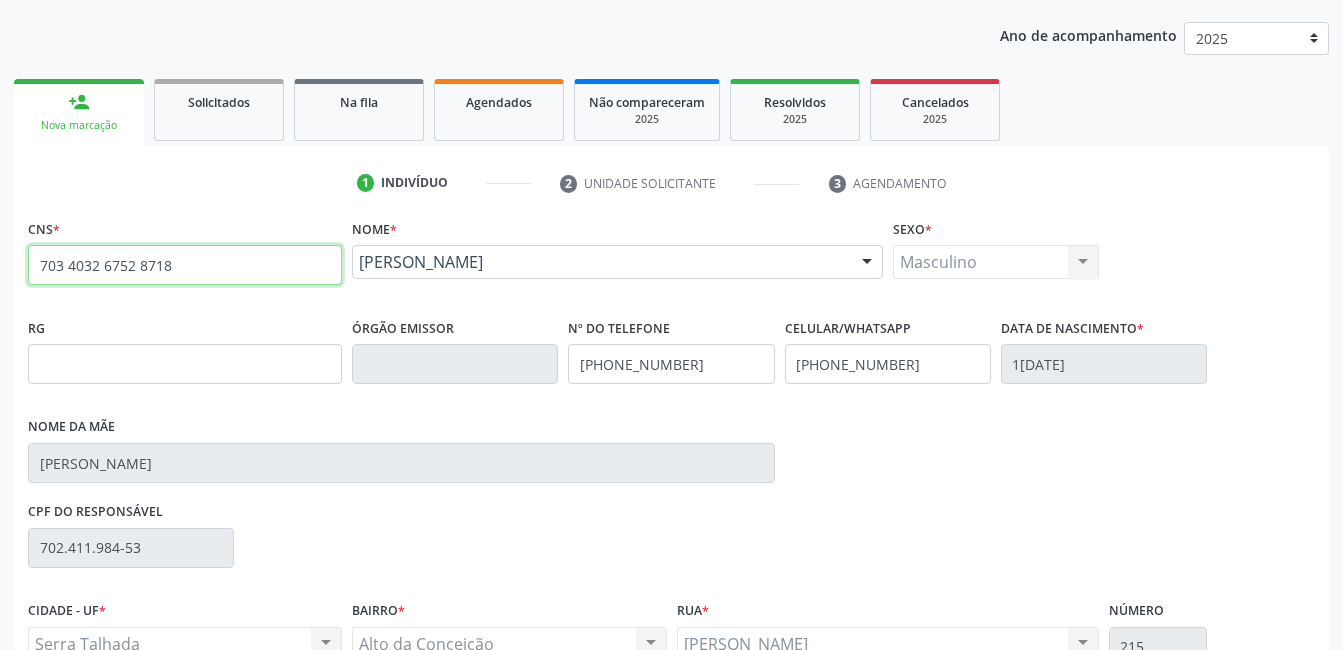 drag, startPoint x: 187, startPoint y: 269, endPoint x: -4, endPoint y: 381, distance: 221.4159 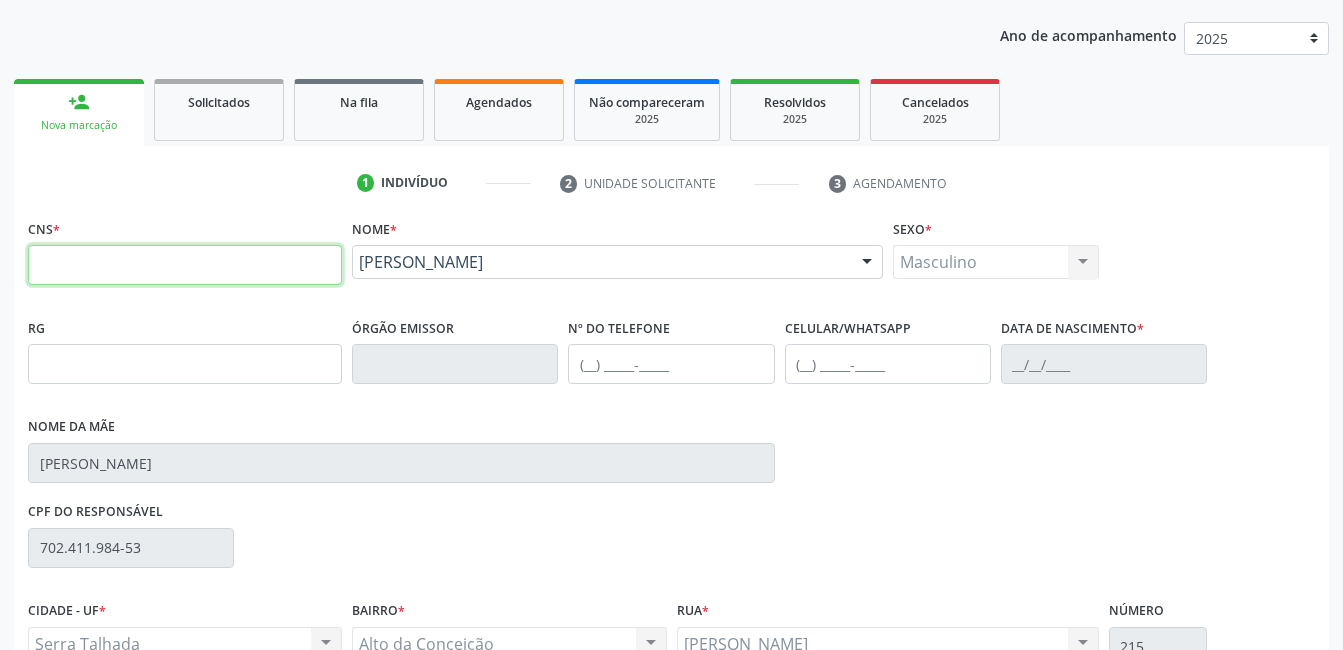 type 